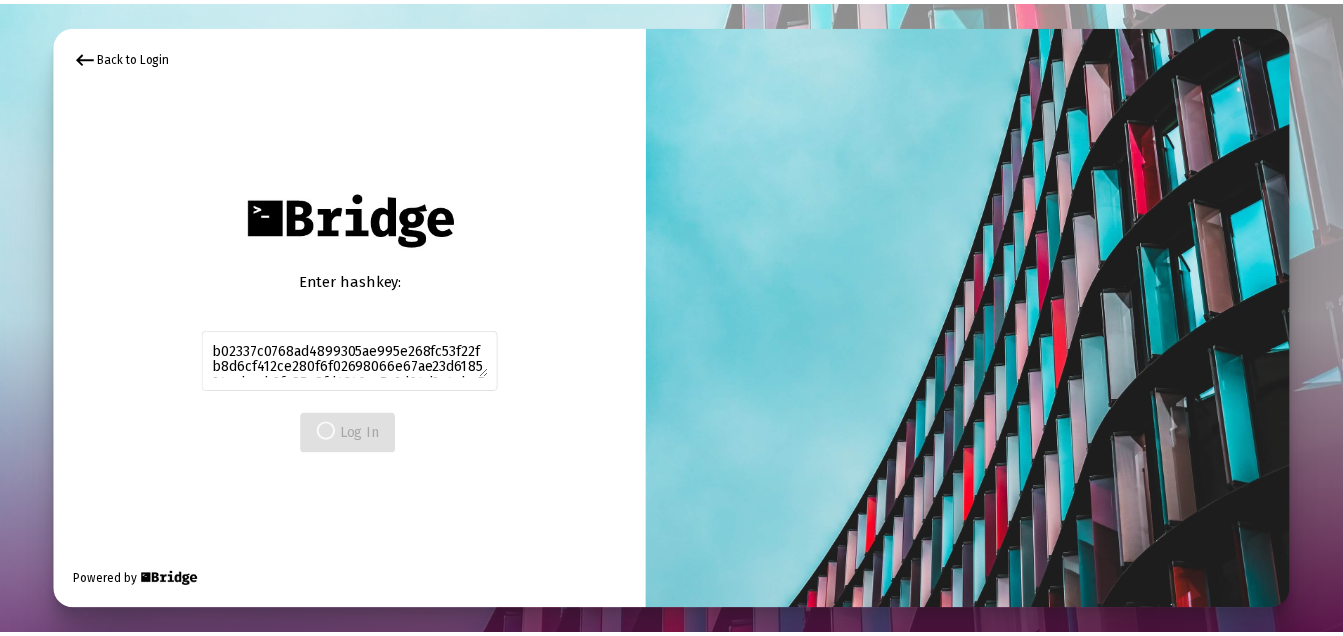 scroll, scrollTop: 0, scrollLeft: 0, axis: both 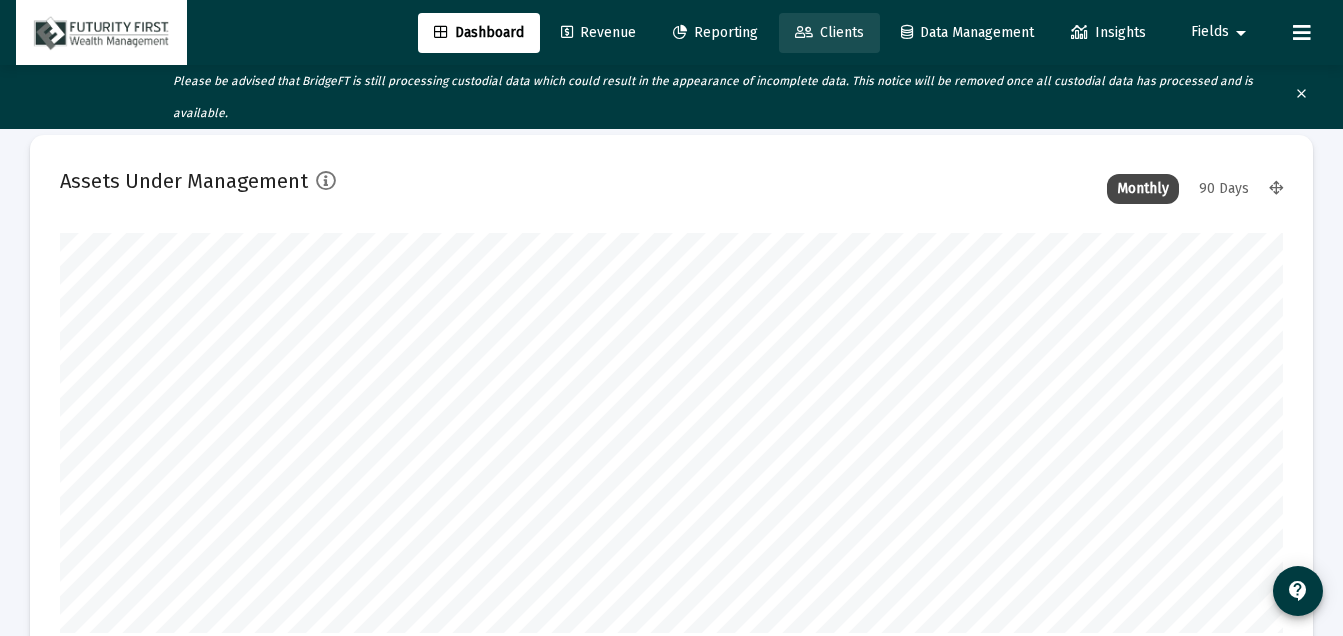 click on "Clients" at bounding box center [829, 32] 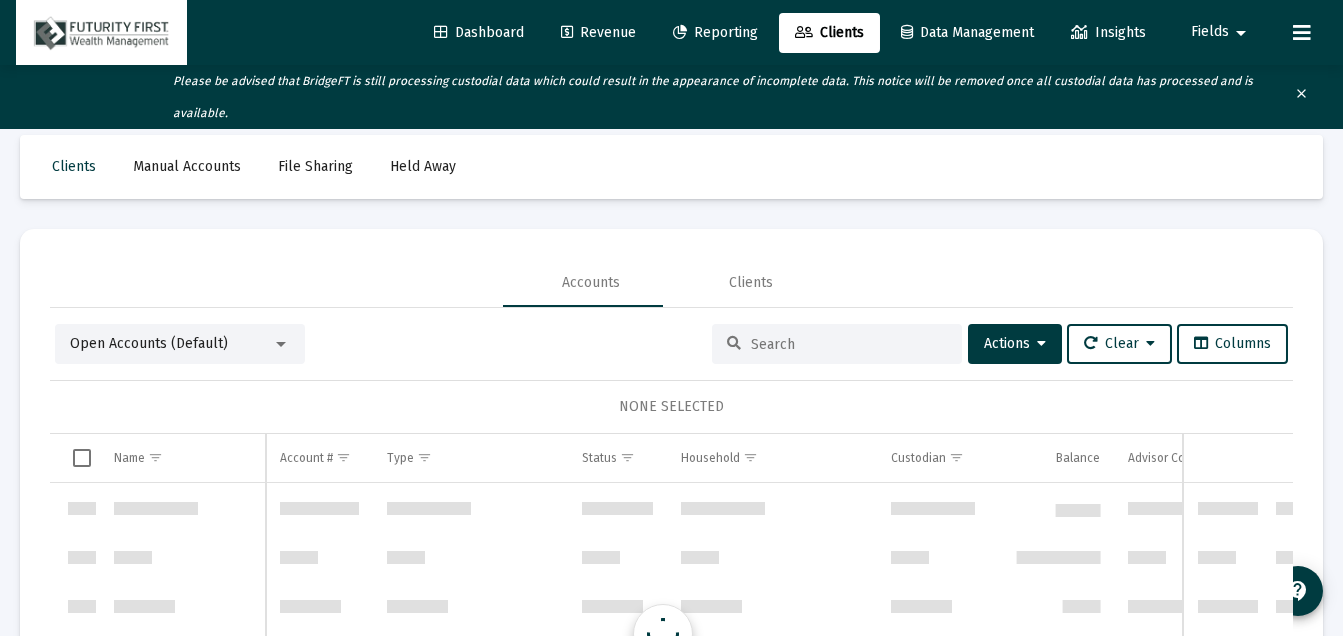 scroll, scrollTop: 960, scrollLeft: 0, axis: vertical 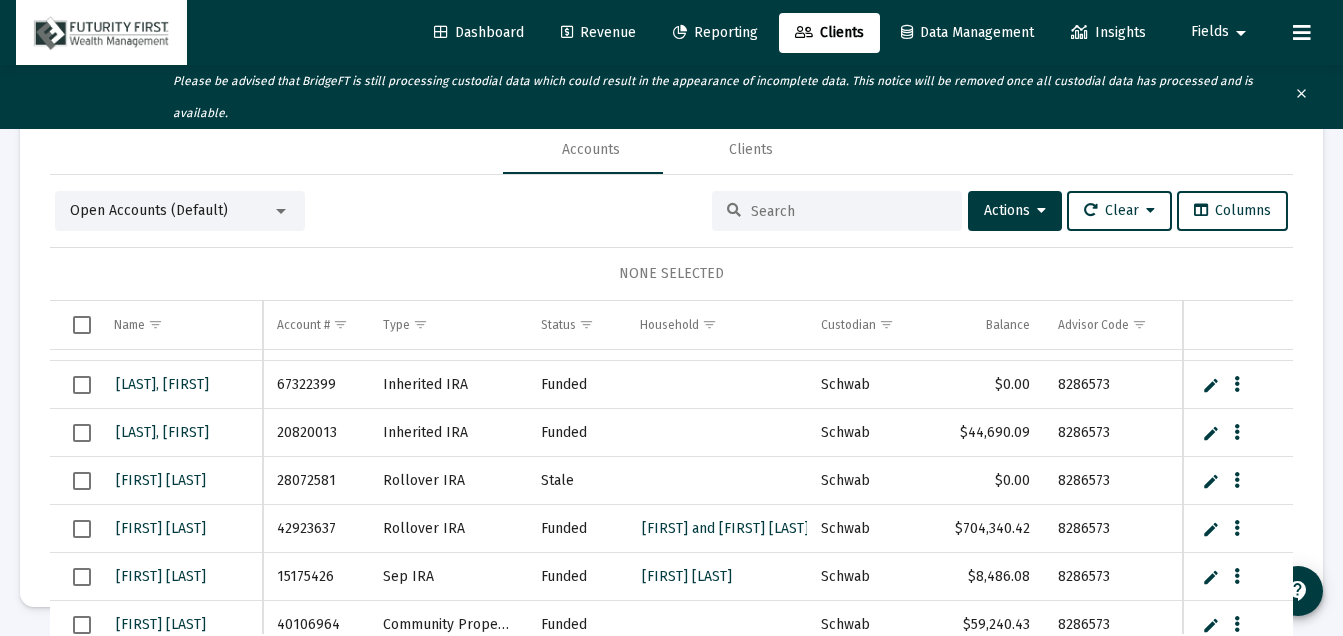 click on "Reporting" at bounding box center [715, 32] 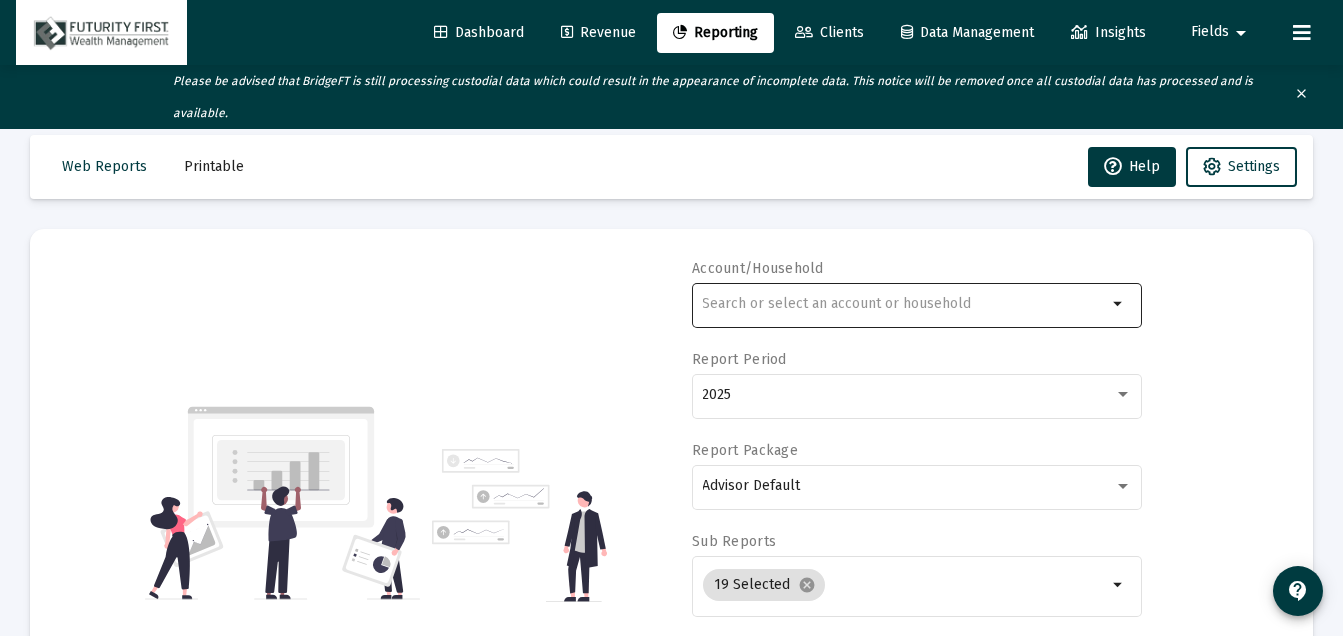 click at bounding box center (905, 304) 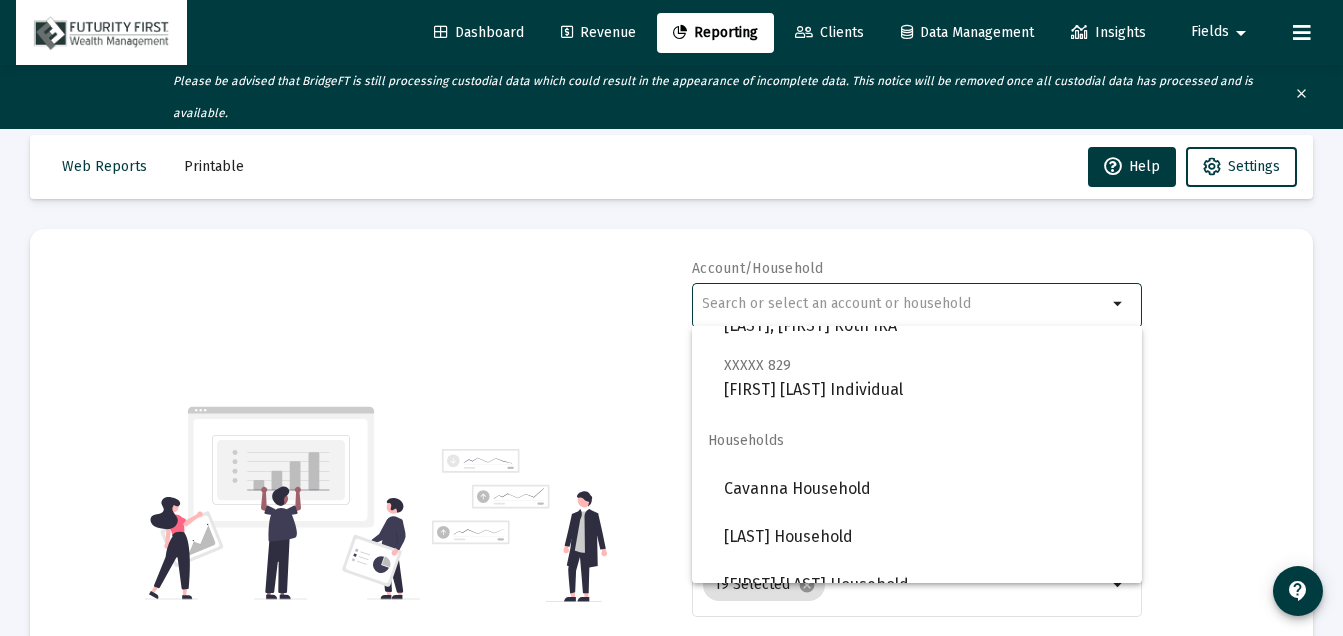scroll, scrollTop: 1339, scrollLeft: 0, axis: vertical 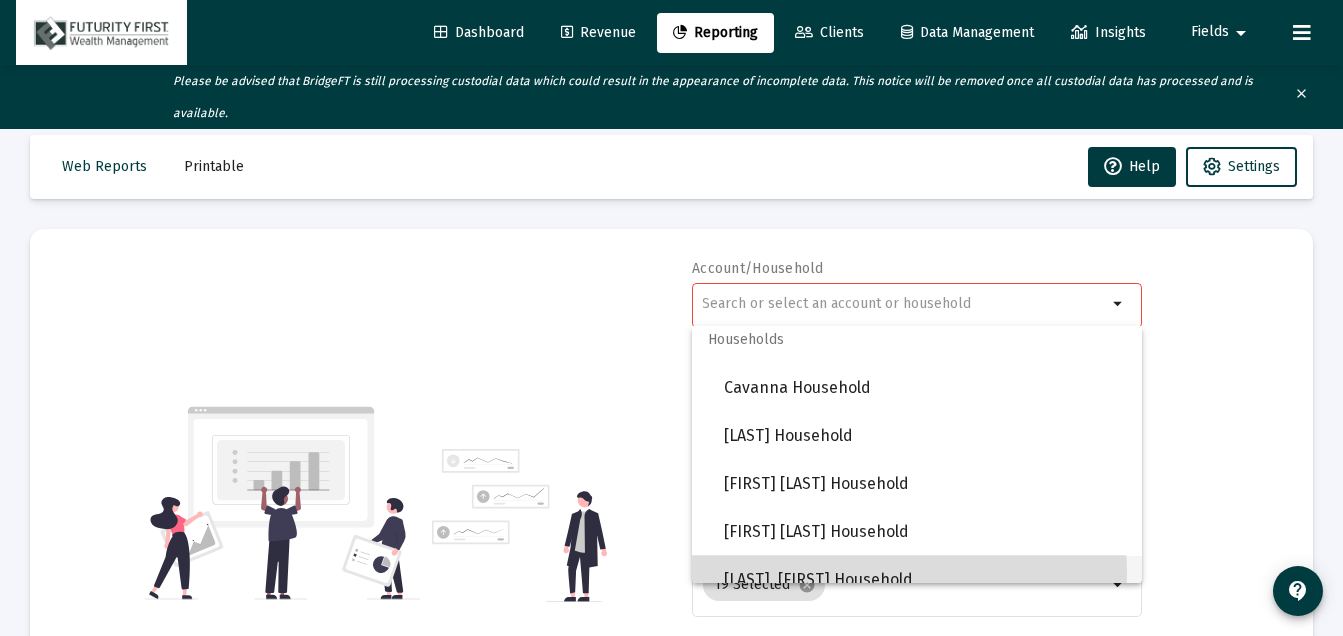 click on "[LAST], [FIRST] Household" at bounding box center [925, 580] 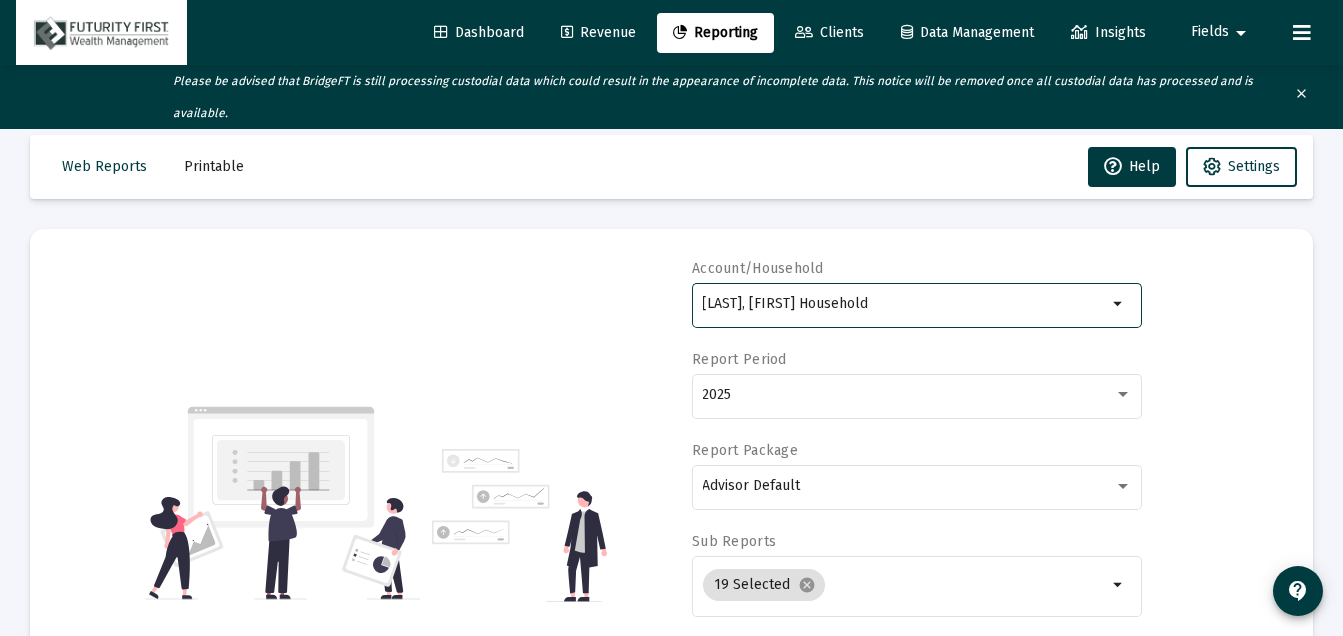 click on "[LAST], [FIRST] Household" at bounding box center (905, 304) 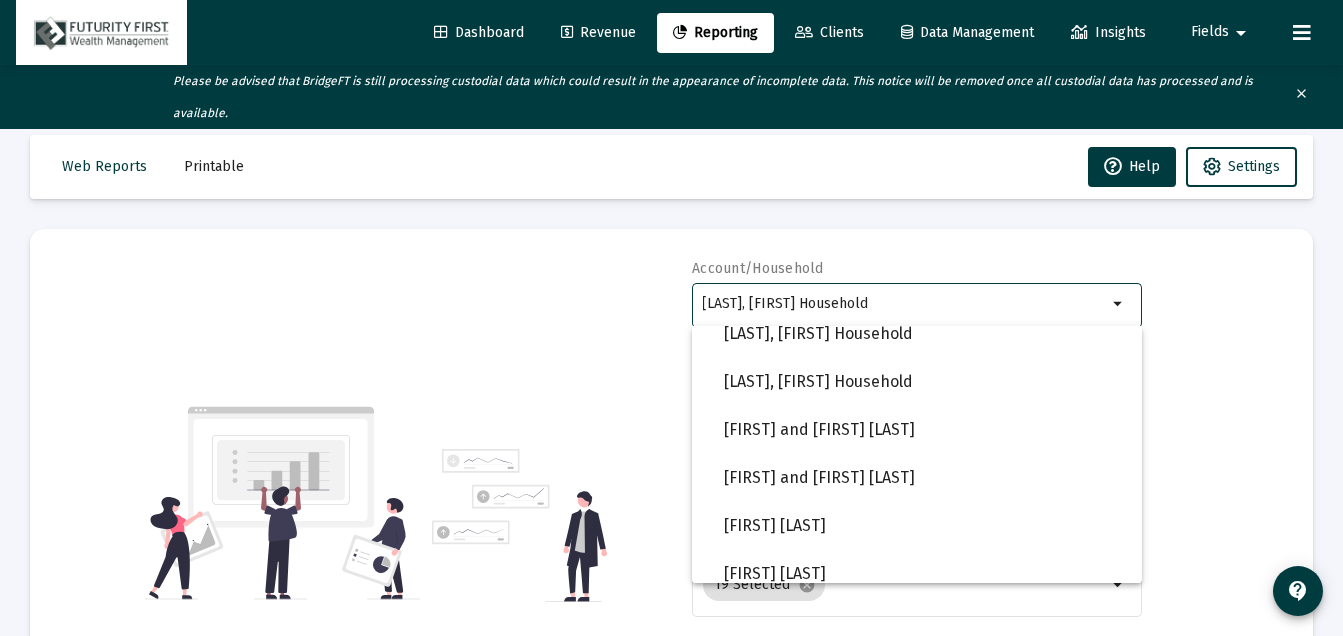 scroll, scrollTop: 1791, scrollLeft: 0, axis: vertical 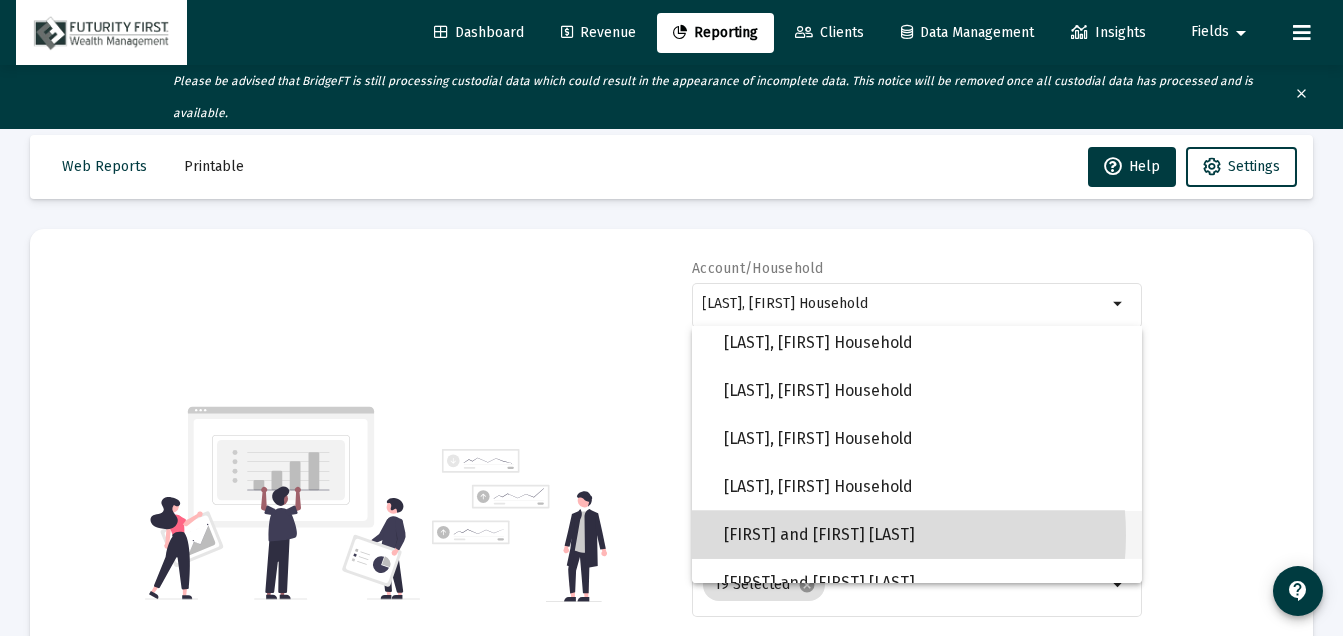click on "[FIRST] and [FIRST] [LAST]" at bounding box center (925, 535) 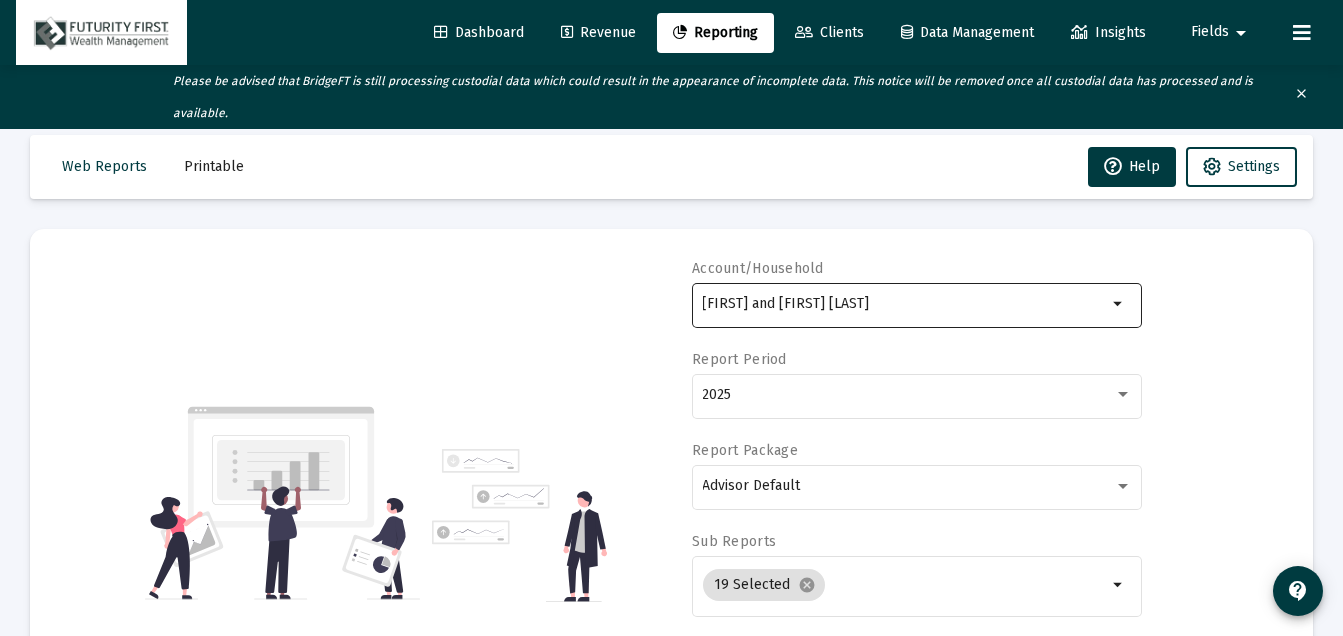 click on "arrow_drop_down" at bounding box center [1120, 304] 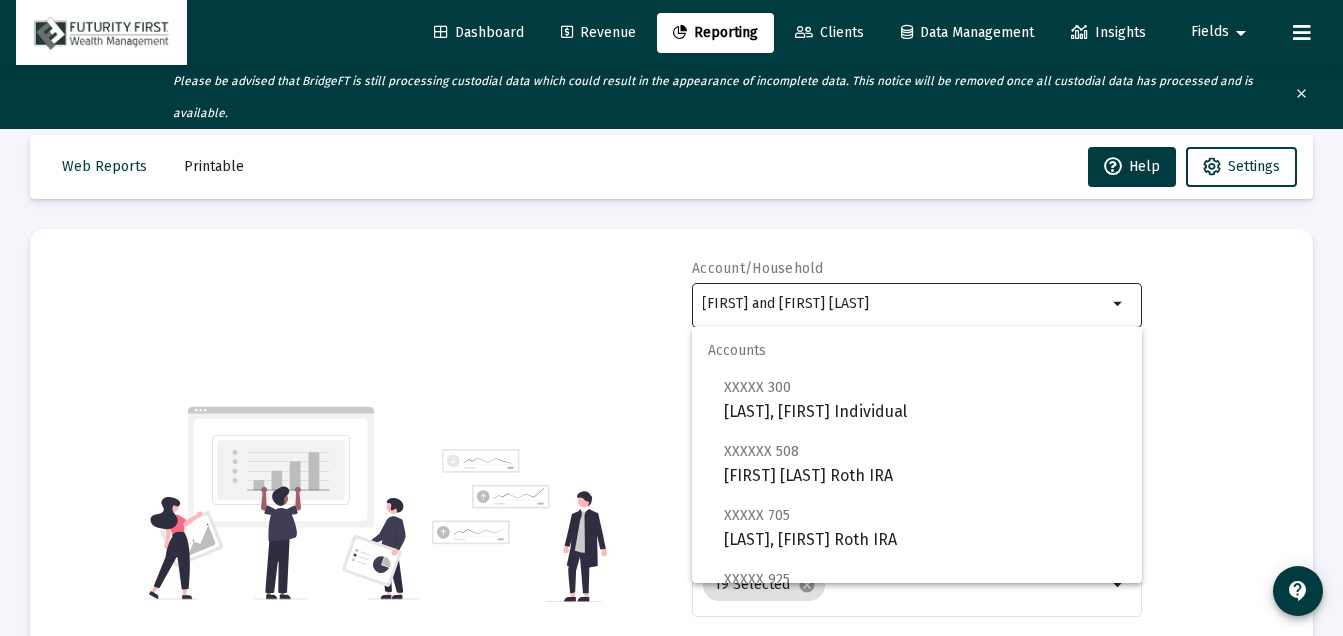 click on "arrow_drop_down" at bounding box center [1120, 304] 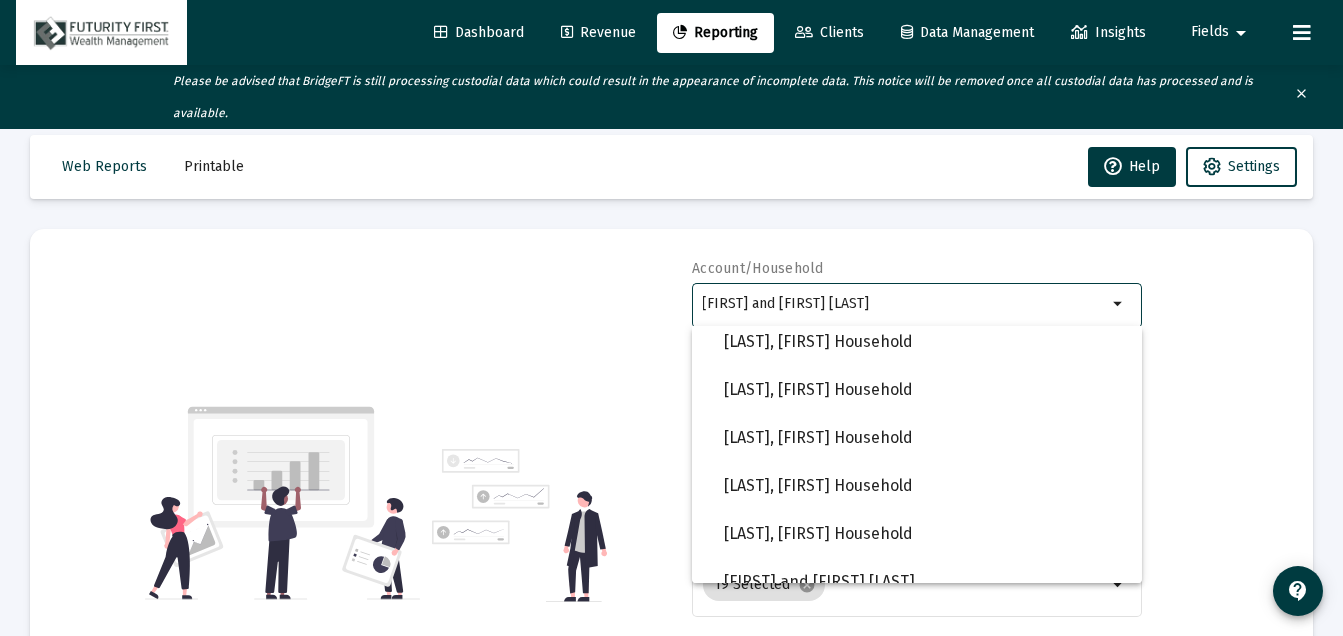 scroll, scrollTop: 1626, scrollLeft: 0, axis: vertical 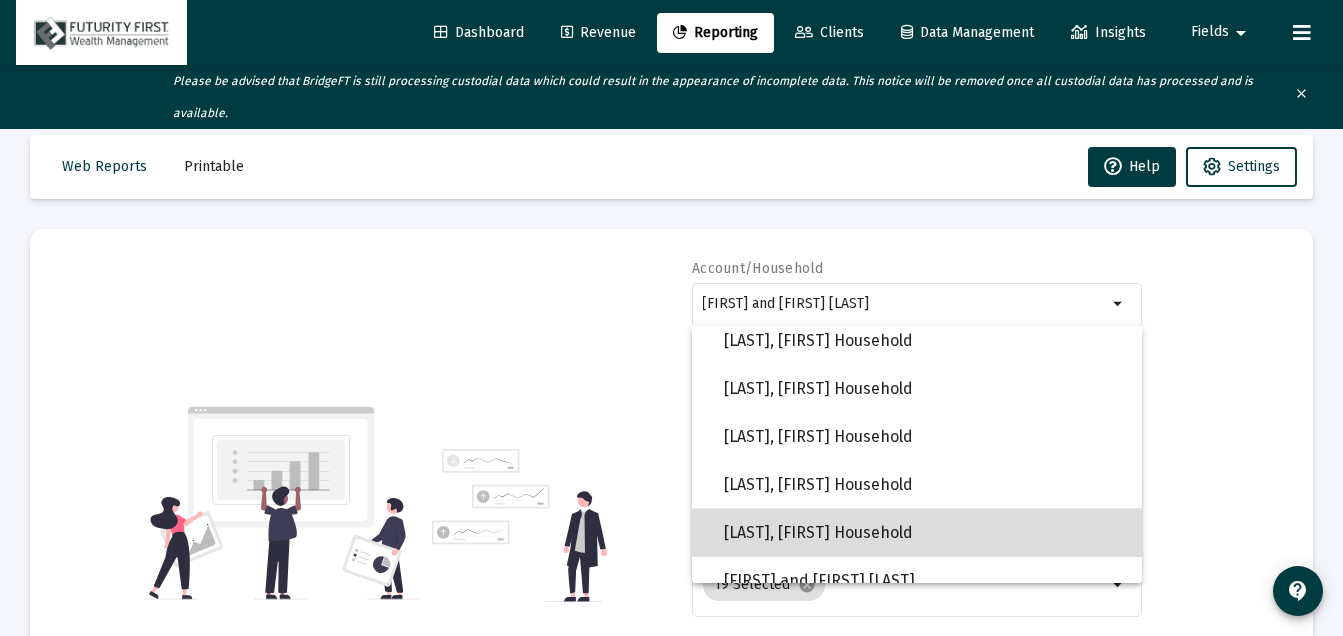 click on "[LAST], [FIRST] Household" at bounding box center [925, 533] 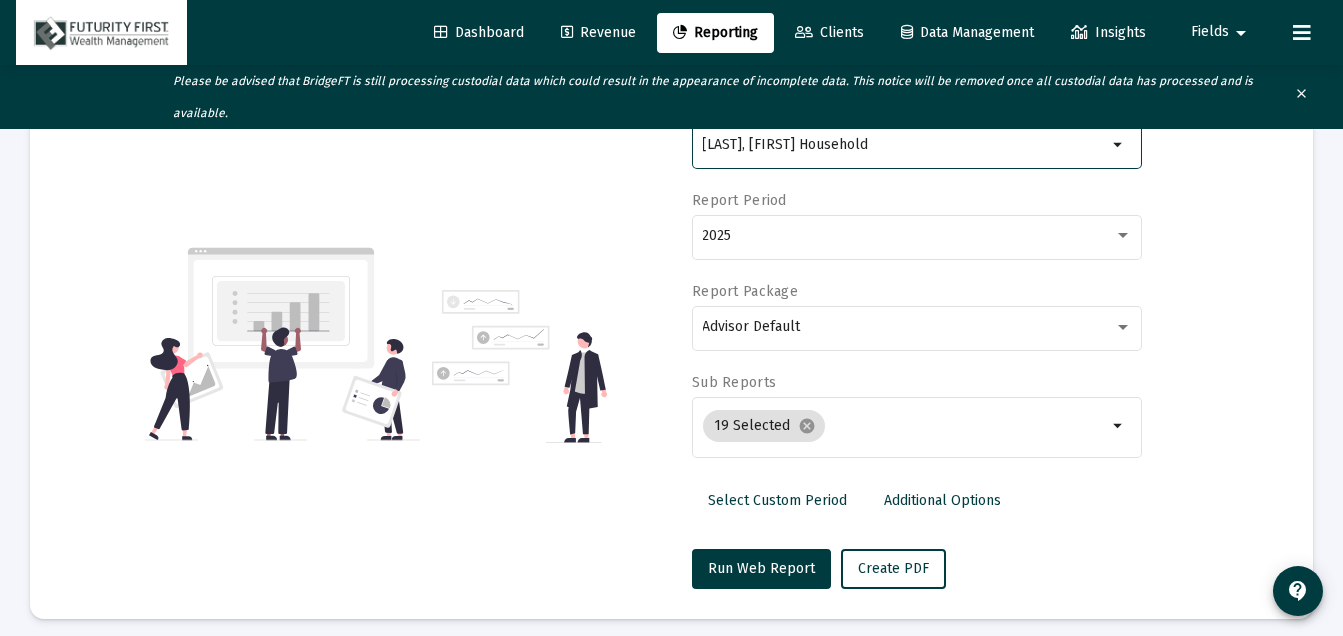 scroll, scrollTop: 162, scrollLeft: 0, axis: vertical 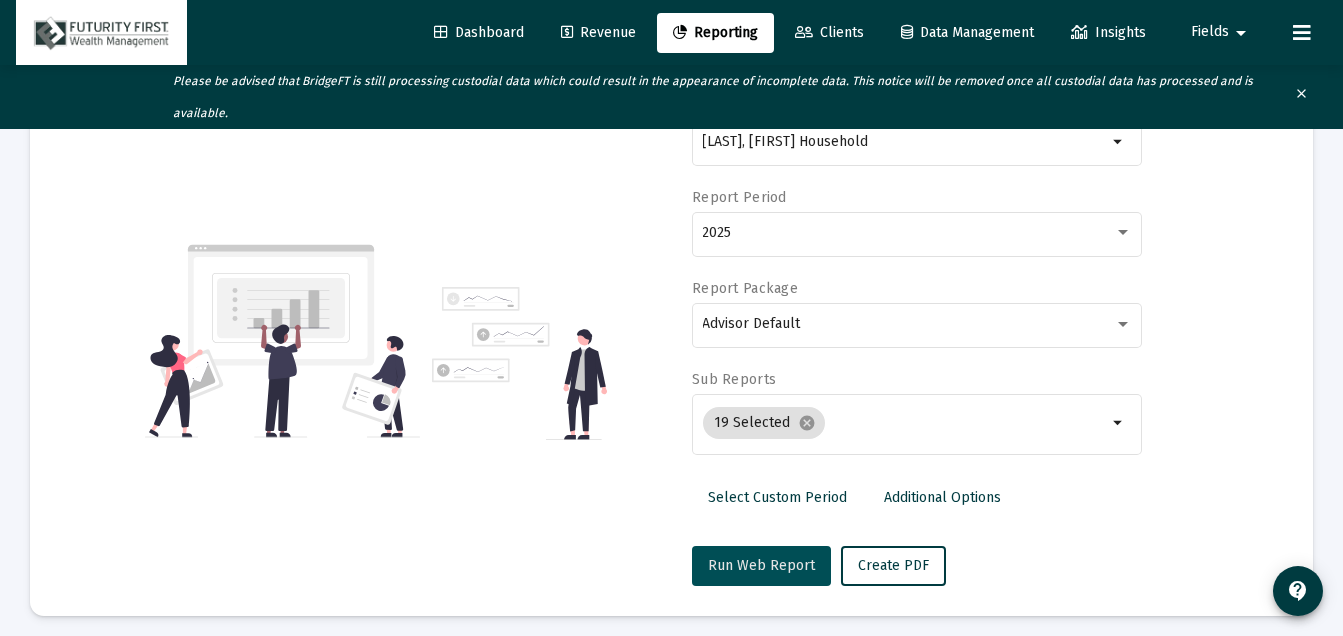 click on "Run Web Report" at bounding box center (761, 565) 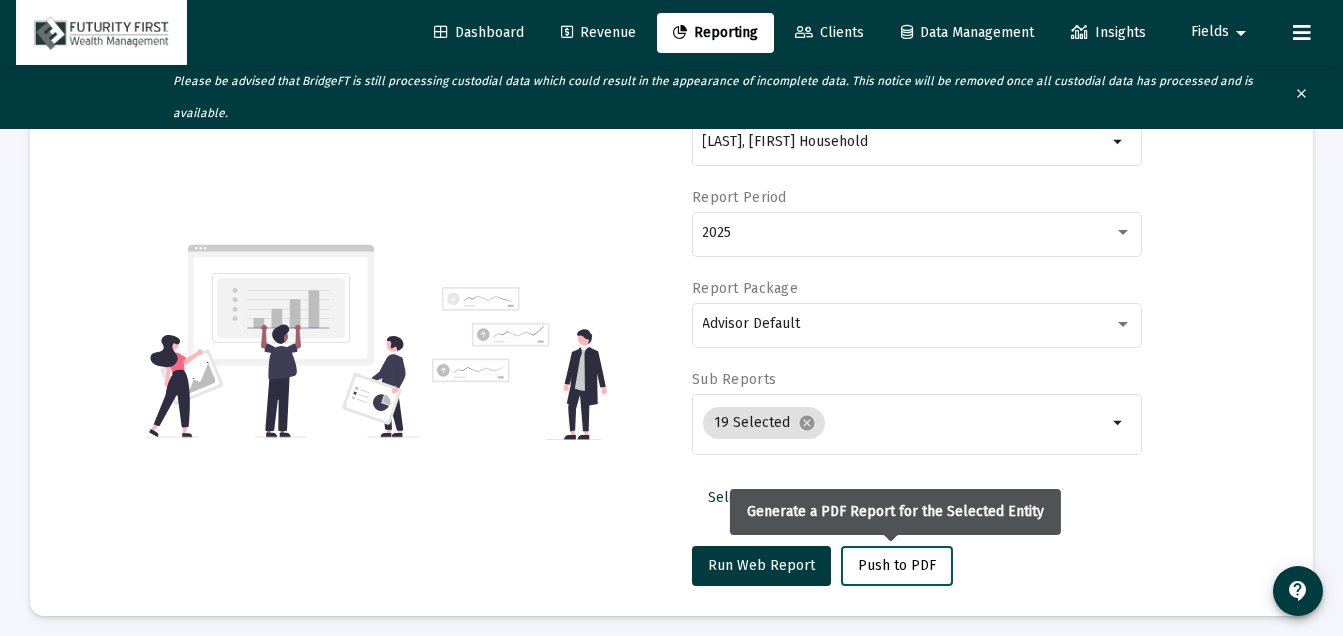 click on "Push to PDF" at bounding box center [897, 565] 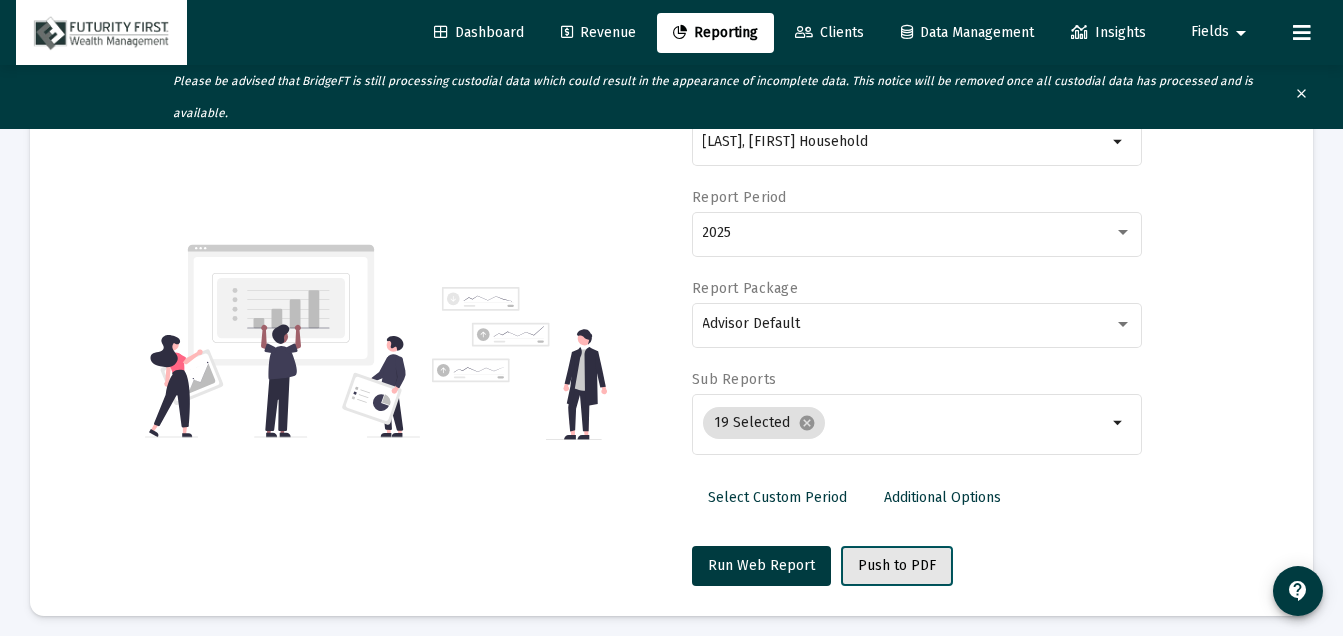 click on "Push to PDF" at bounding box center (897, 566) 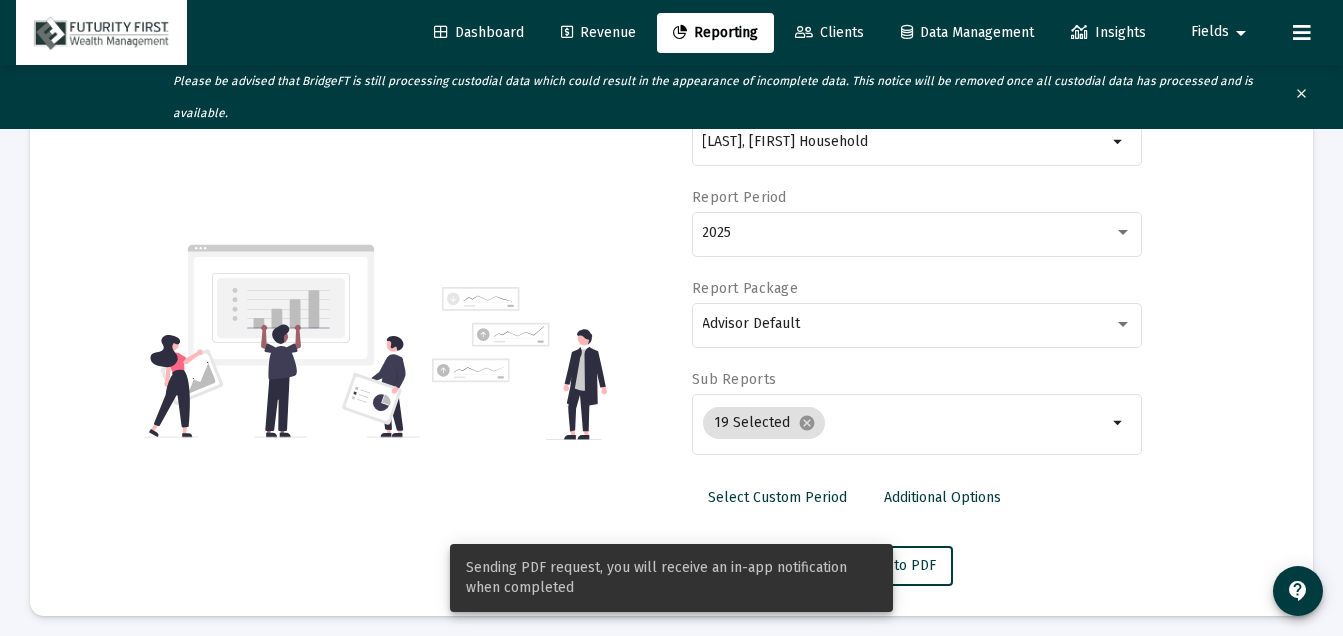 click on "Sending PDF request, you will receive an in-app notification when completed" at bounding box center (671, 578) 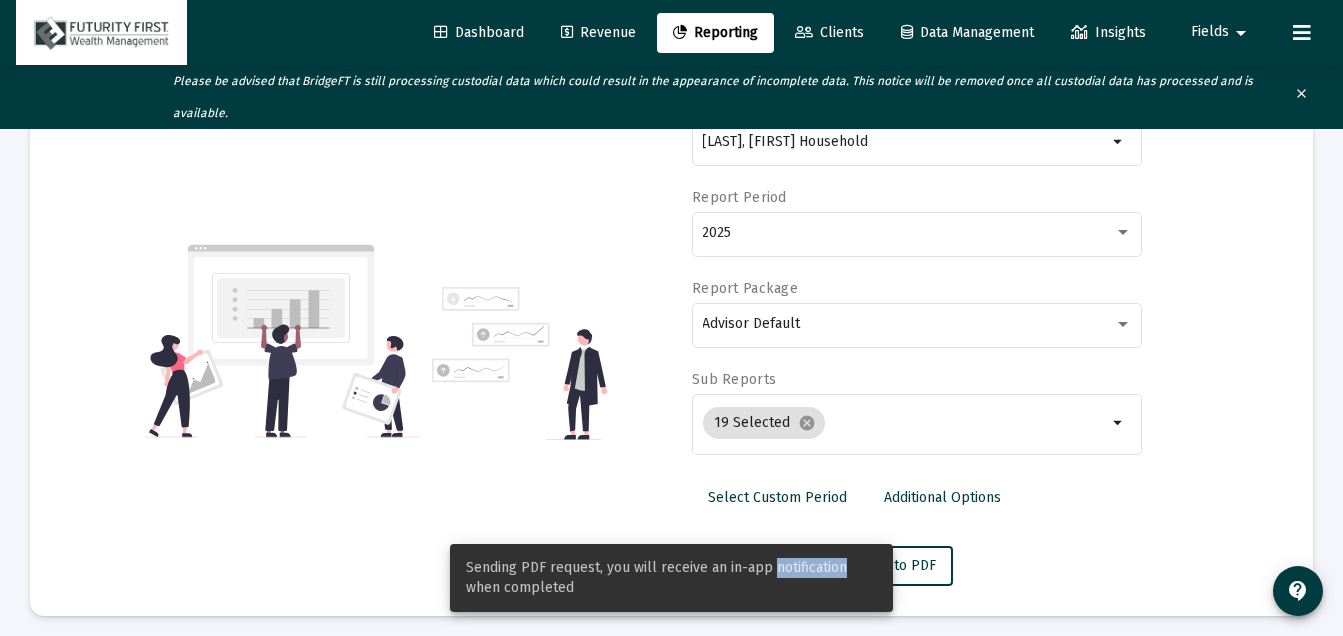 click on "Sending PDF request, you will receive an in-app notification when completed" at bounding box center [671, 578] 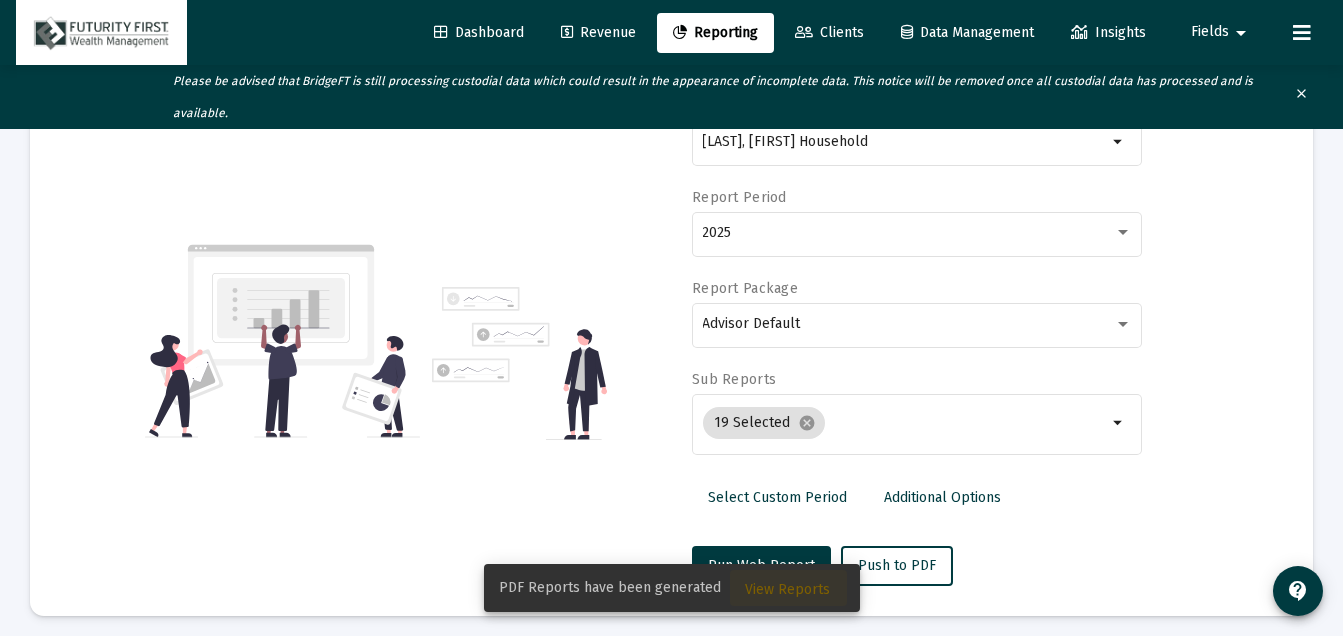click on "View Reports" at bounding box center [788, 589] 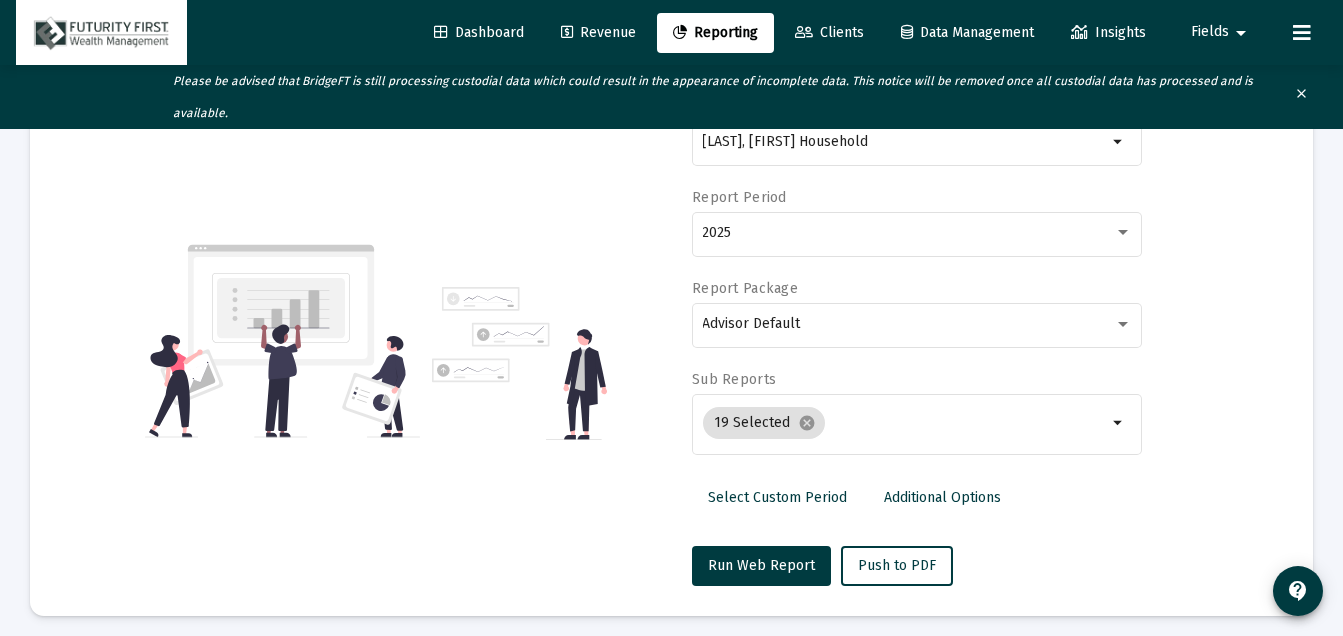 scroll, scrollTop: 104, scrollLeft: 0, axis: vertical 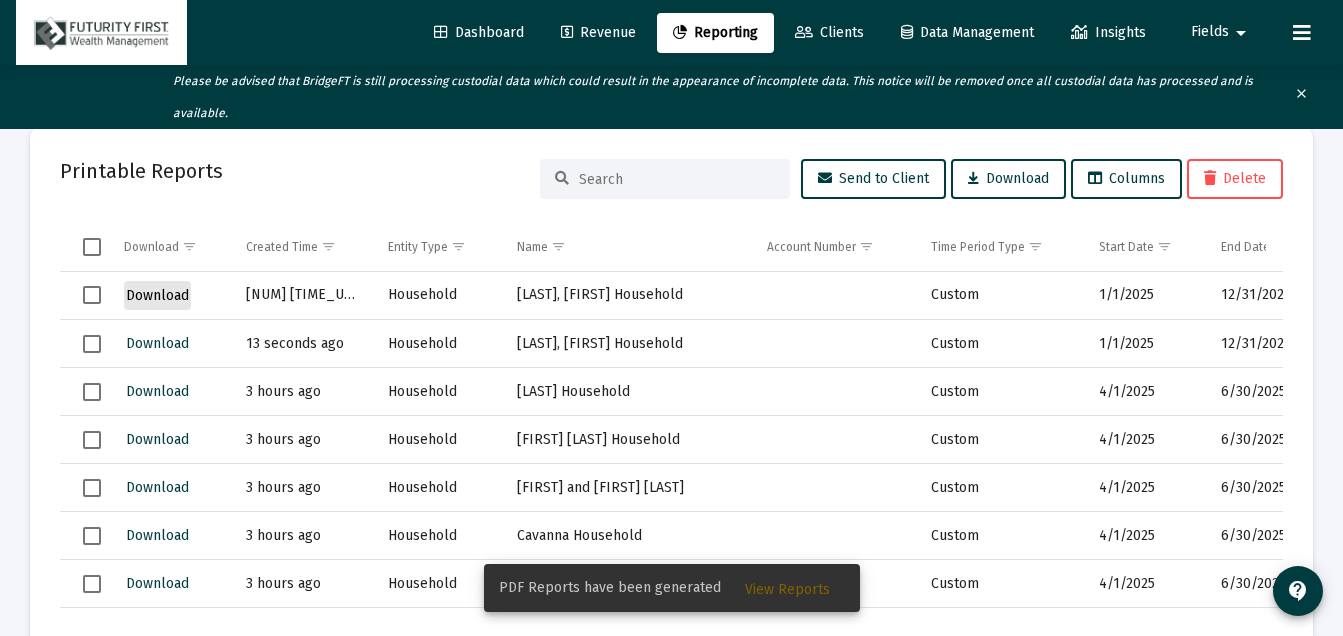 click on "Download" at bounding box center [157, 295] 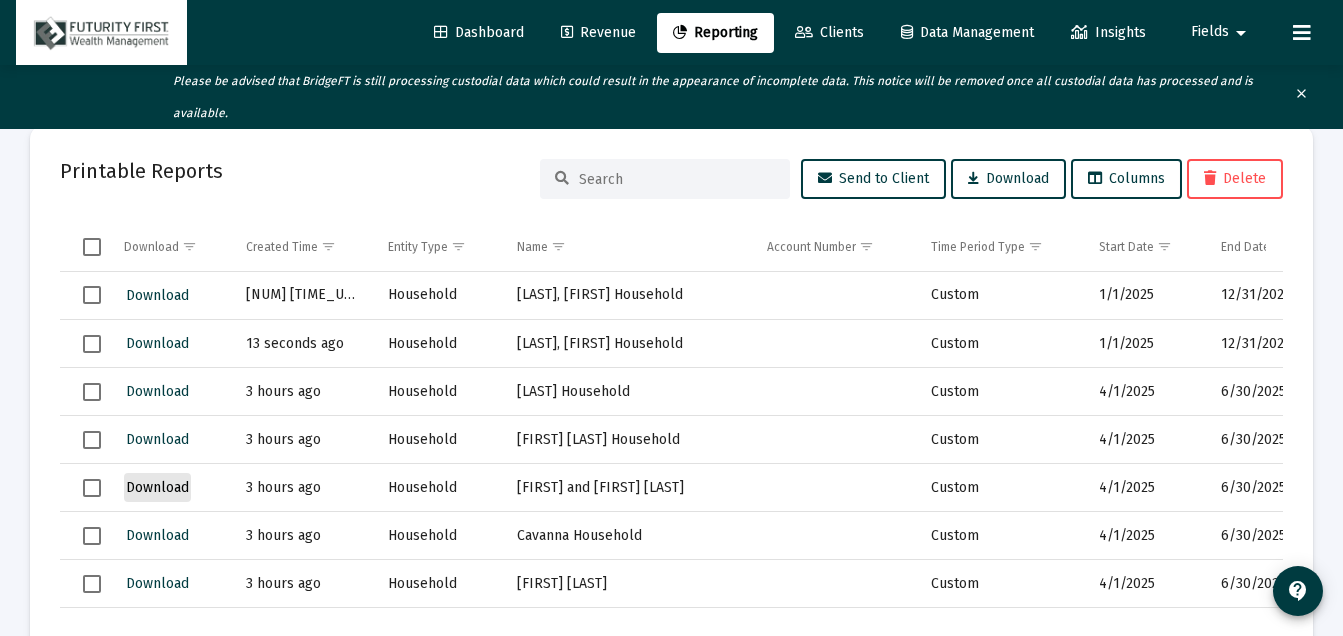 click on "Download" at bounding box center [157, 487] 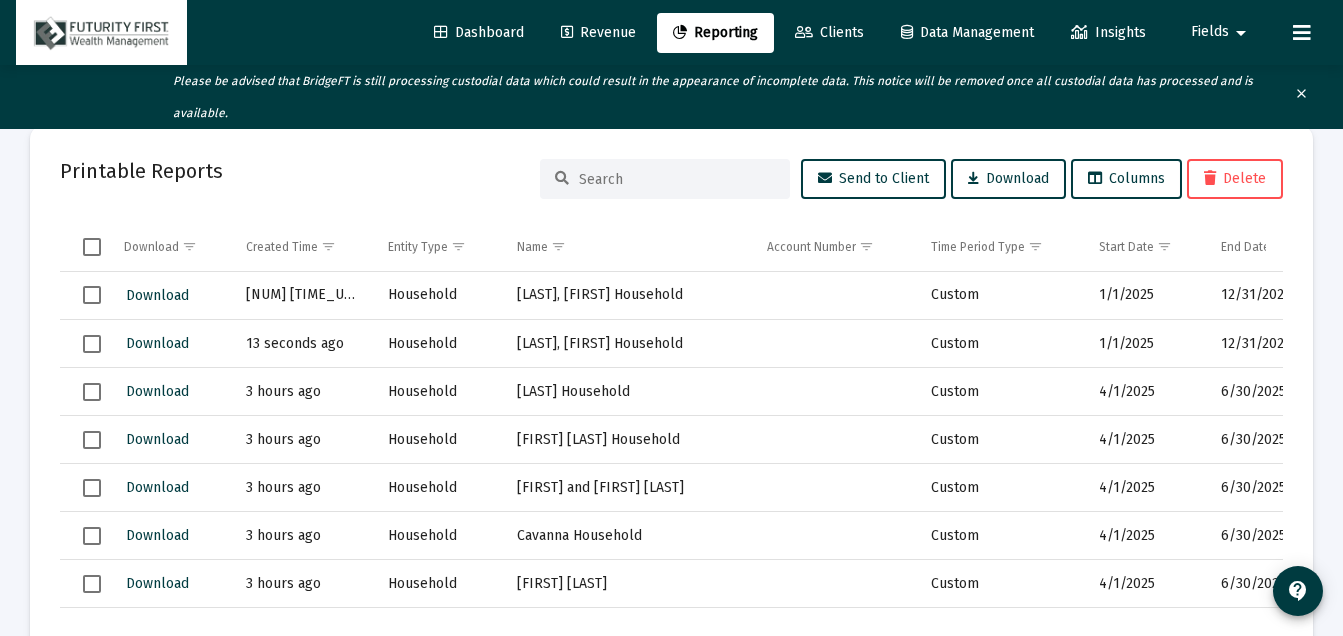click at bounding box center (92, 488) 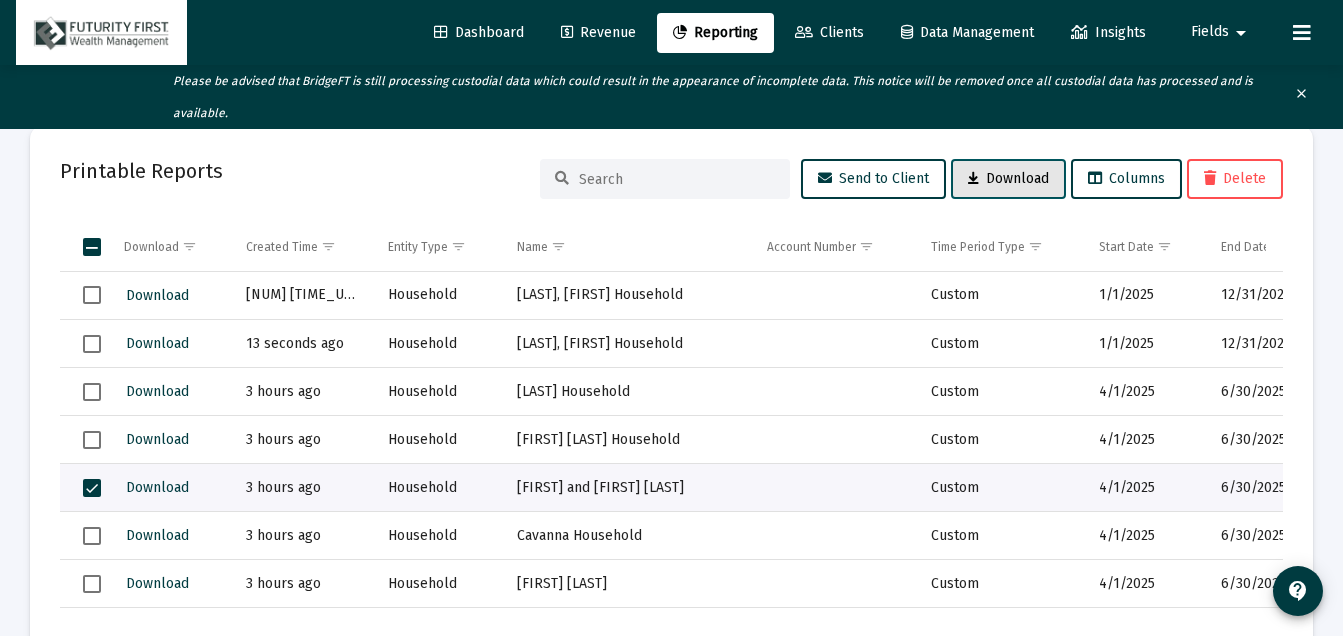 click on "Download" at bounding box center (1008, 178) 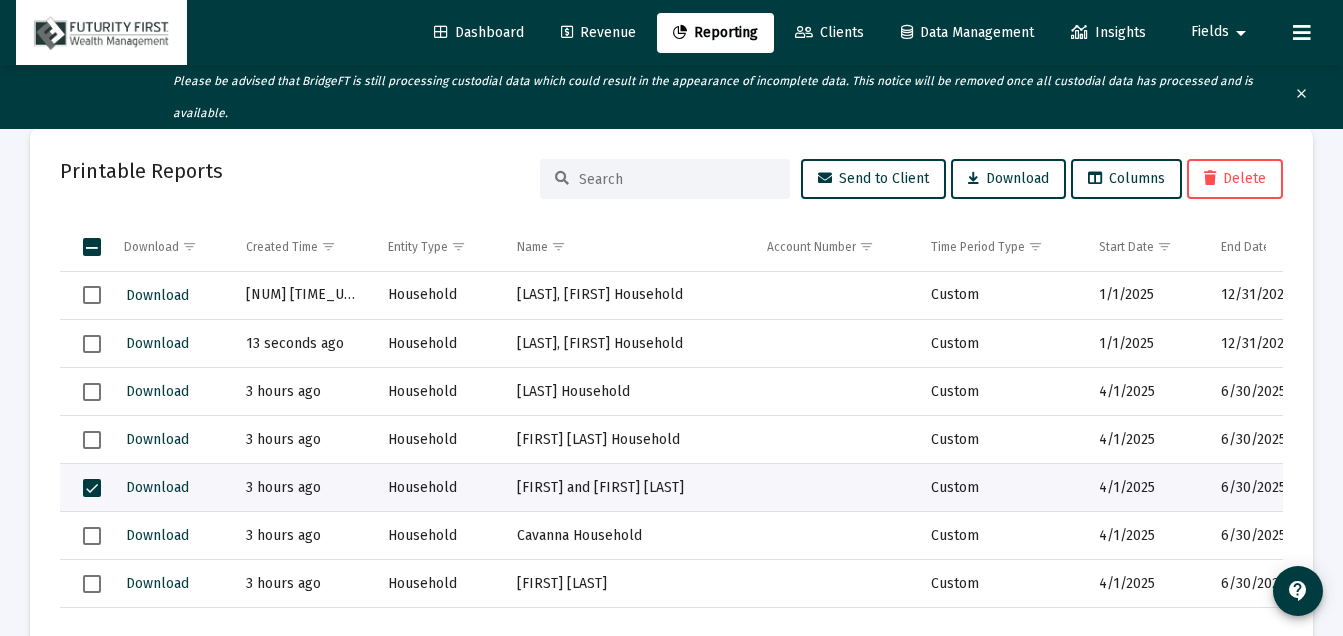 click on "Dashboard" at bounding box center [479, 32] 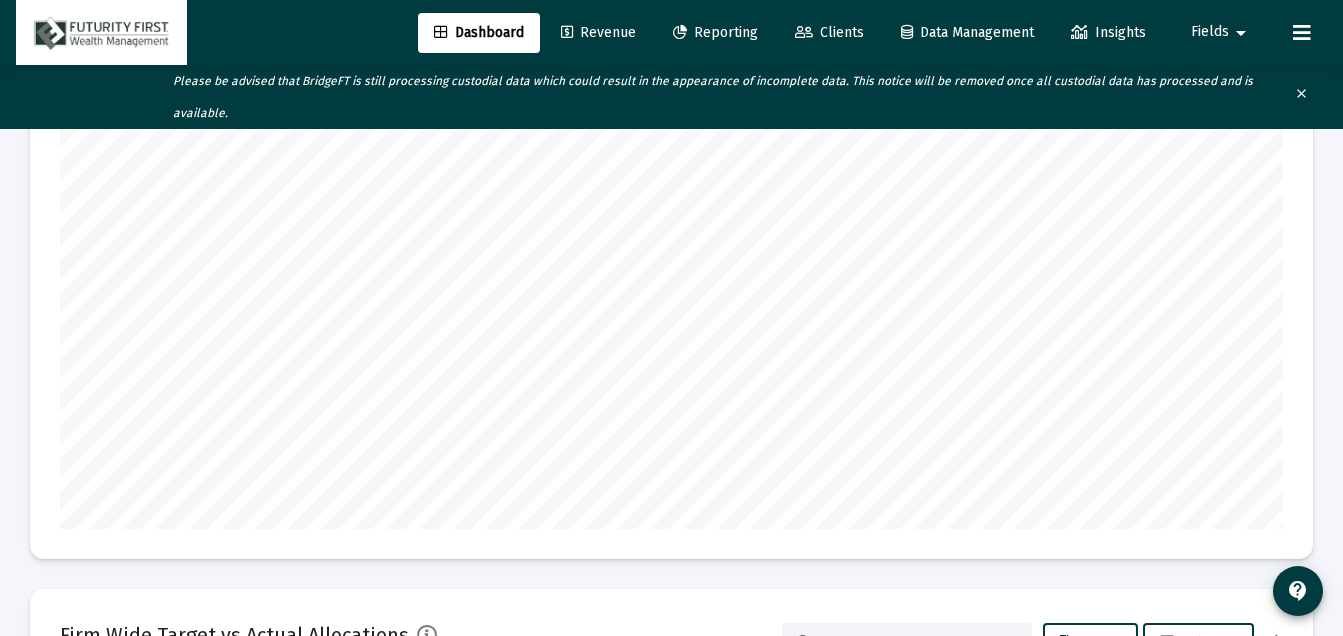 scroll, scrollTop: 0, scrollLeft: 0, axis: both 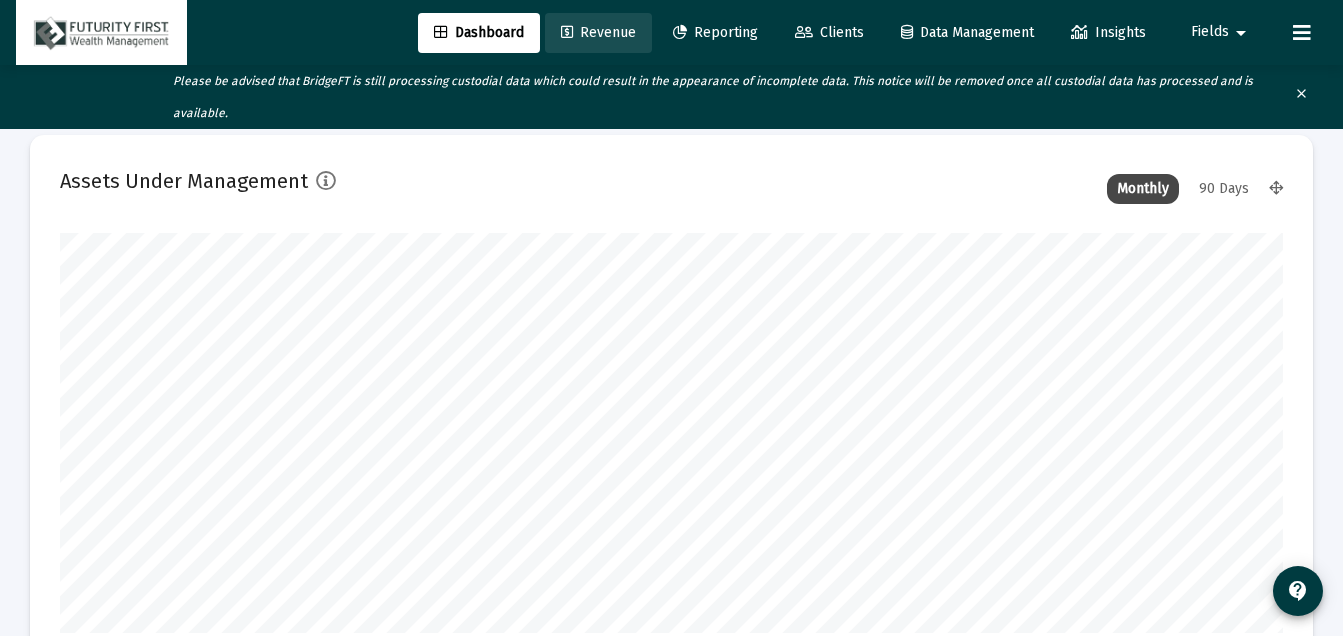 click on "Revenue" at bounding box center [598, 32] 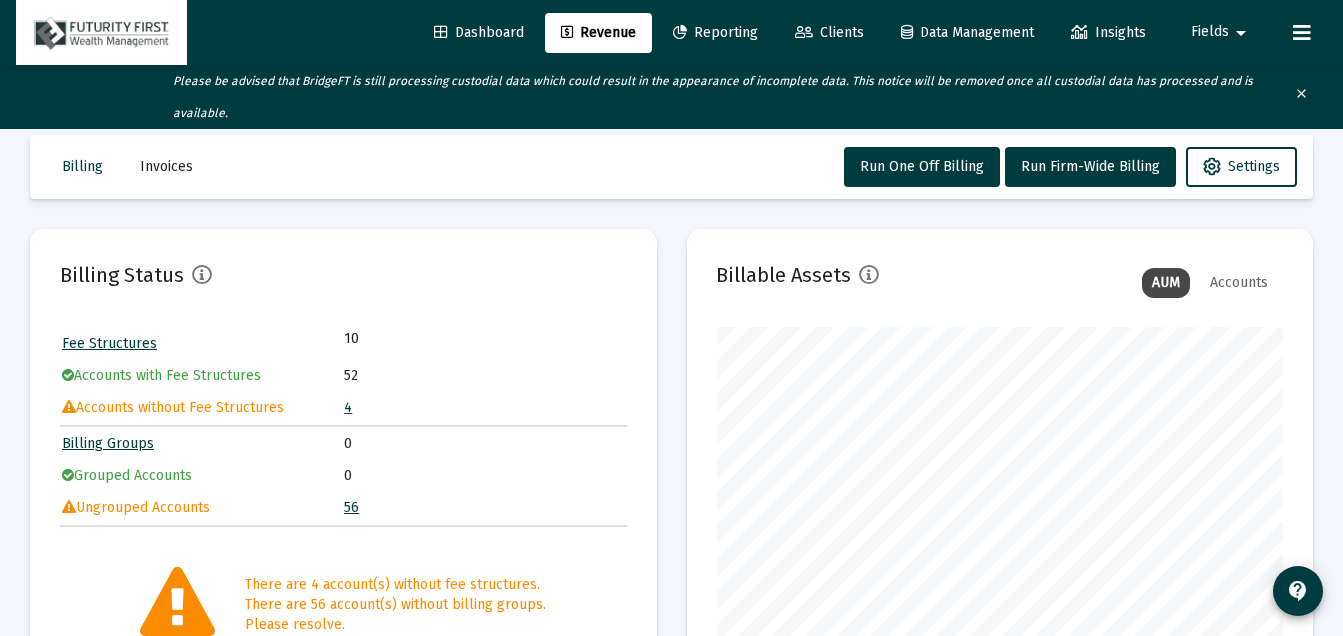 scroll, scrollTop: 999600, scrollLeft: 999433, axis: both 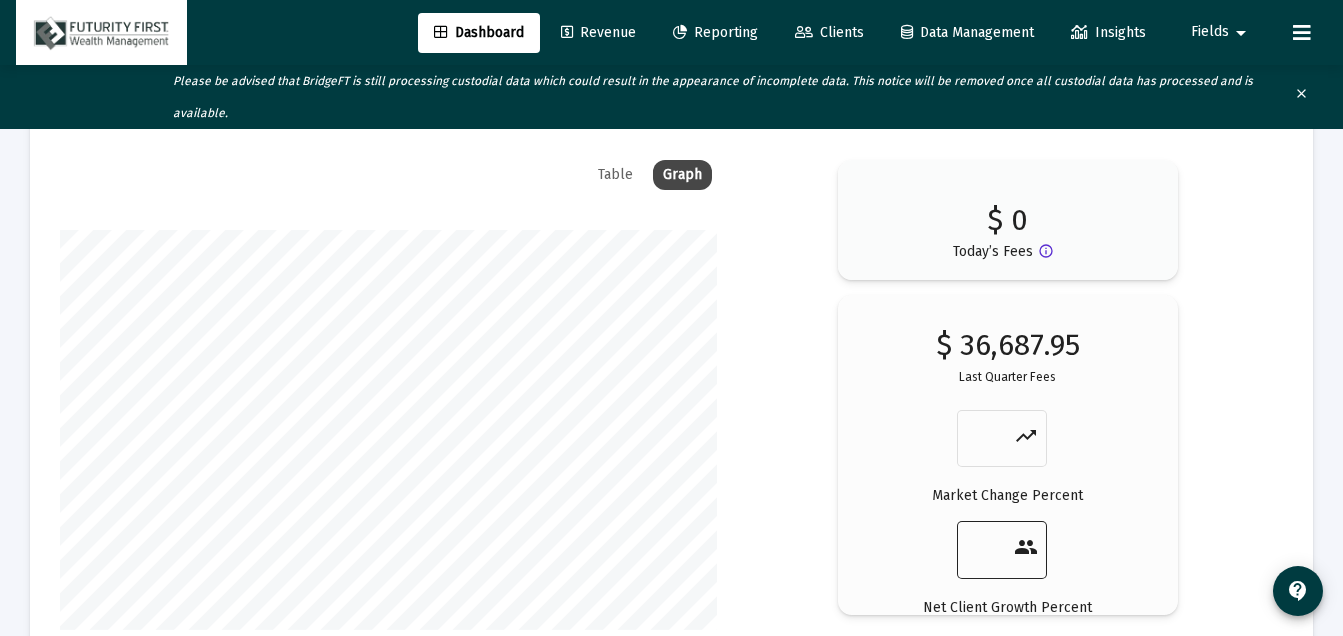 click on "people" at bounding box center (1026, 547) 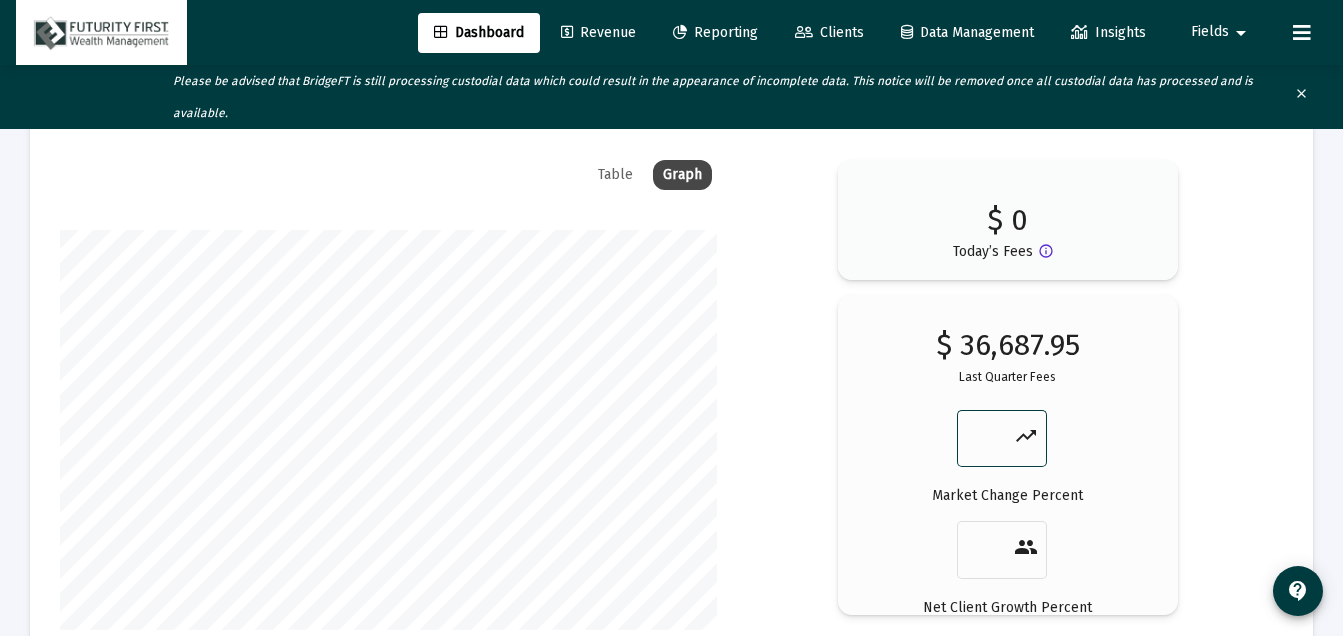 click at bounding box center [990, 437] 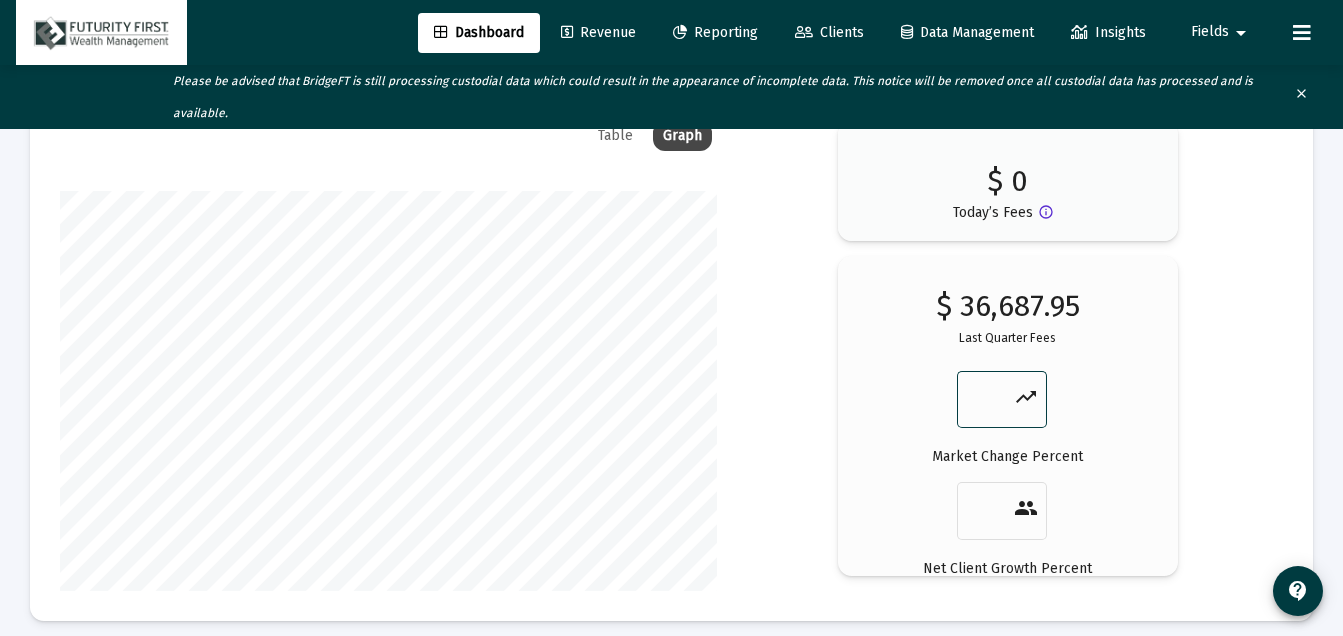 scroll, scrollTop: 3020, scrollLeft: 0, axis: vertical 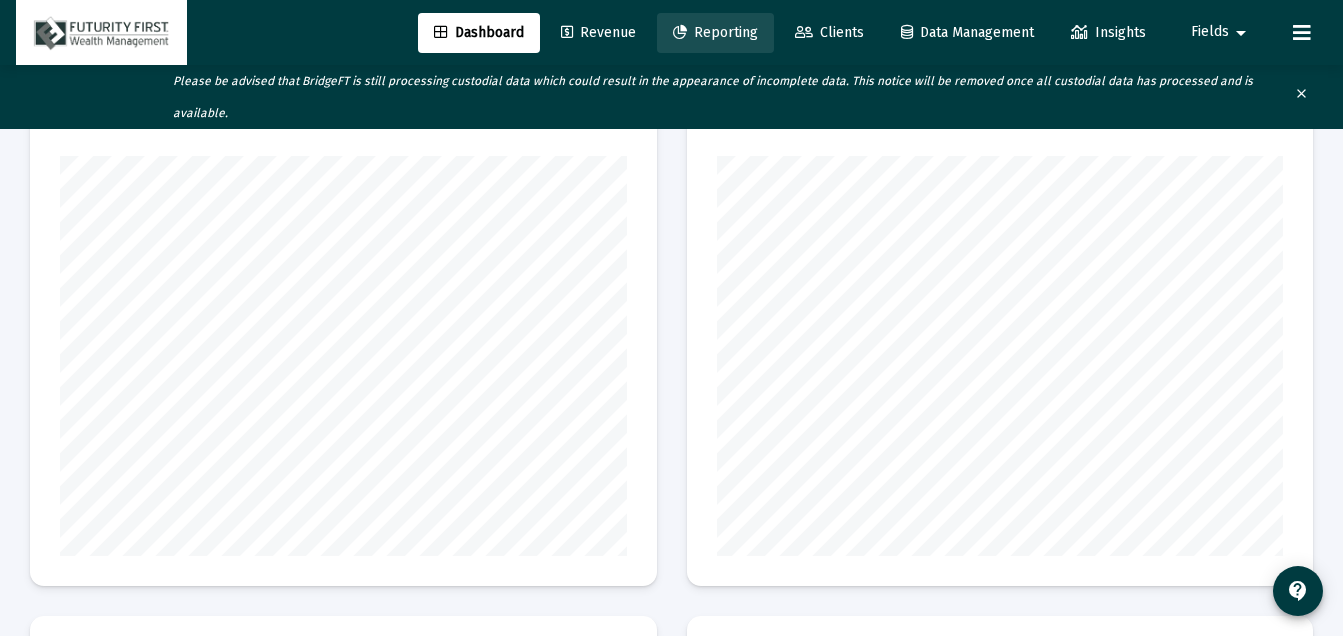 click on "Reporting" at bounding box center (715, 32) 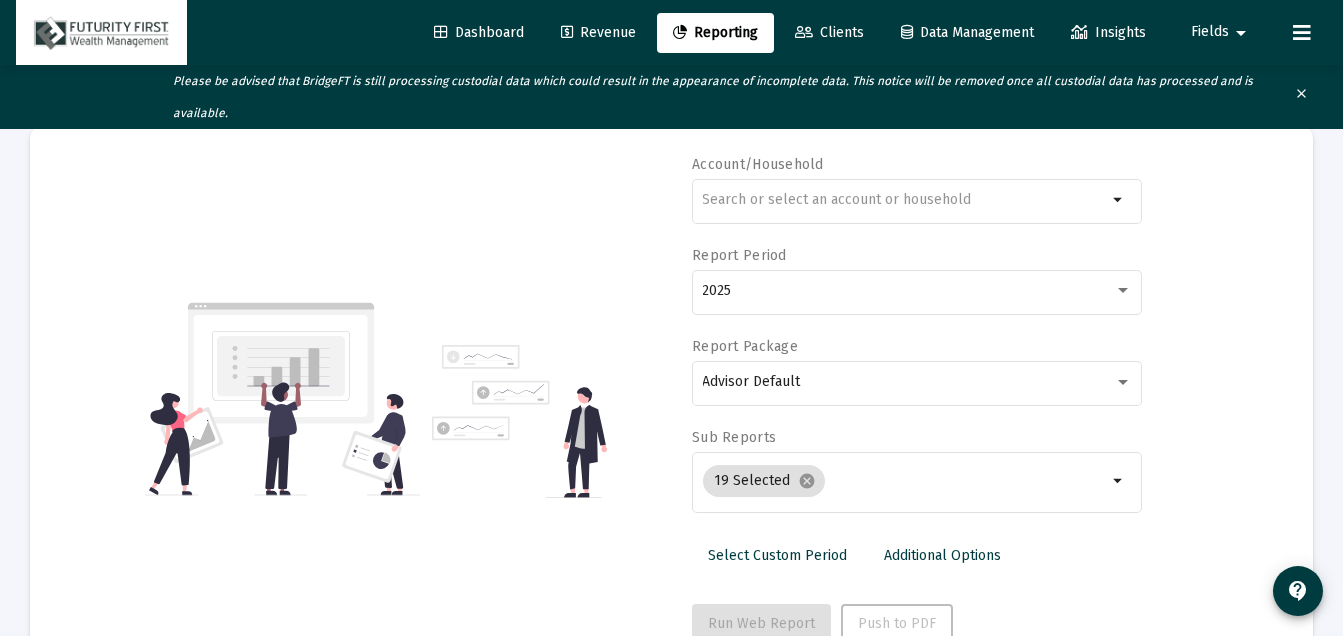 scroll, scrollTop: 1869, scrollLeft: 0, axis: vertical 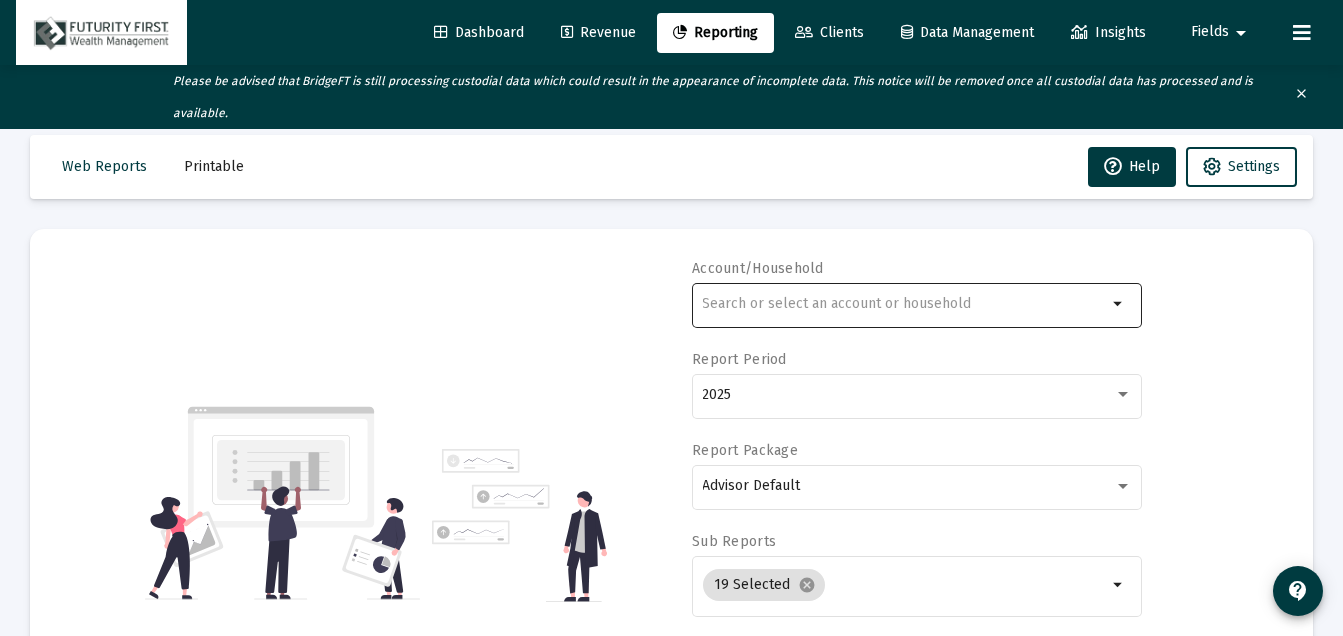 click at bounding box center (905, 304) 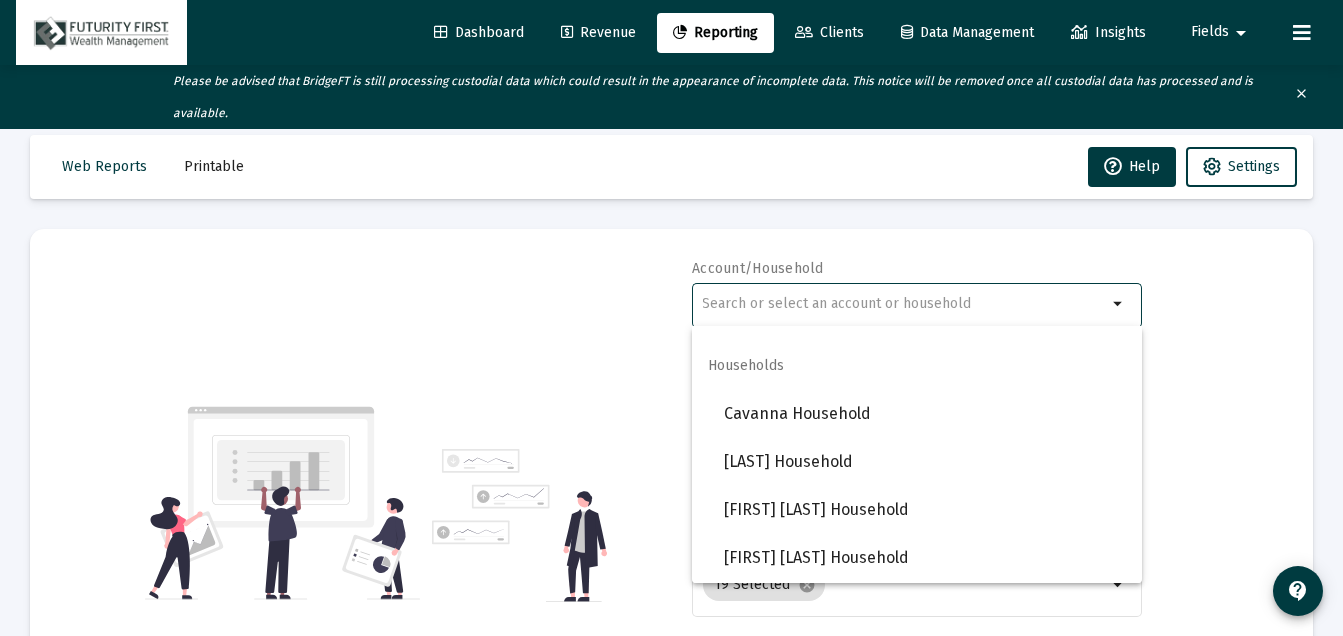 scroll, scrollTop: 1333, scrollLeft: 0, axis: vertical 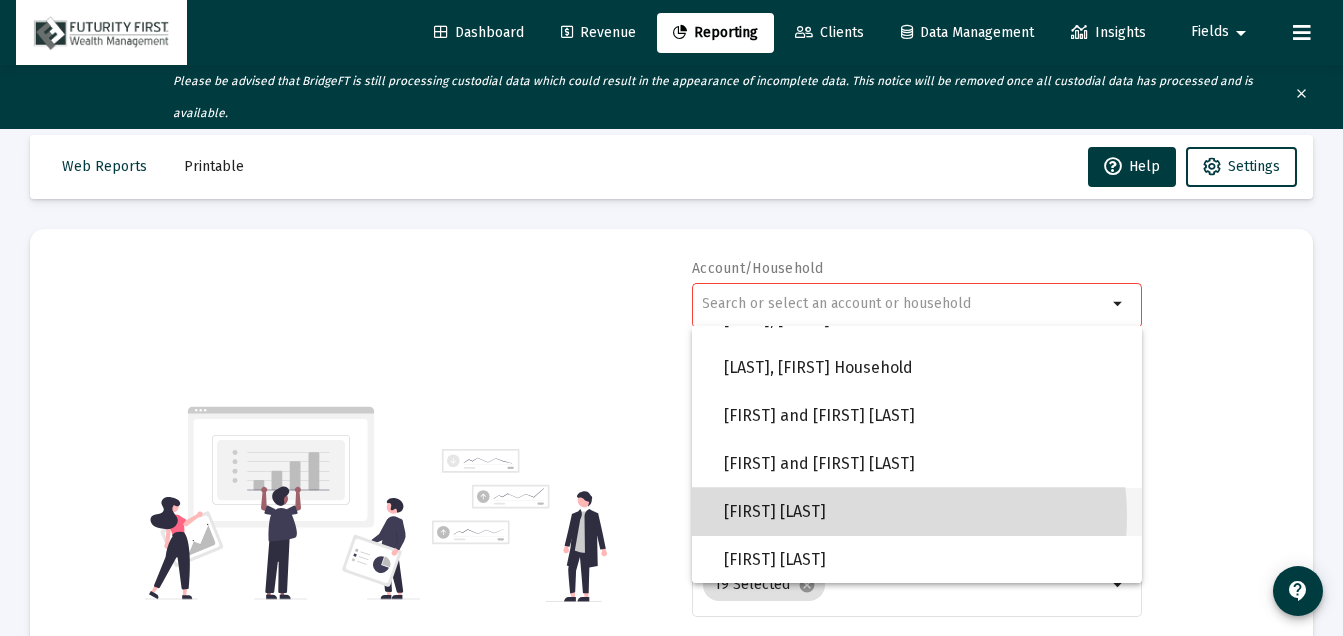 click on "[FIRST] [LAST]" at bounding box center (925, 512) 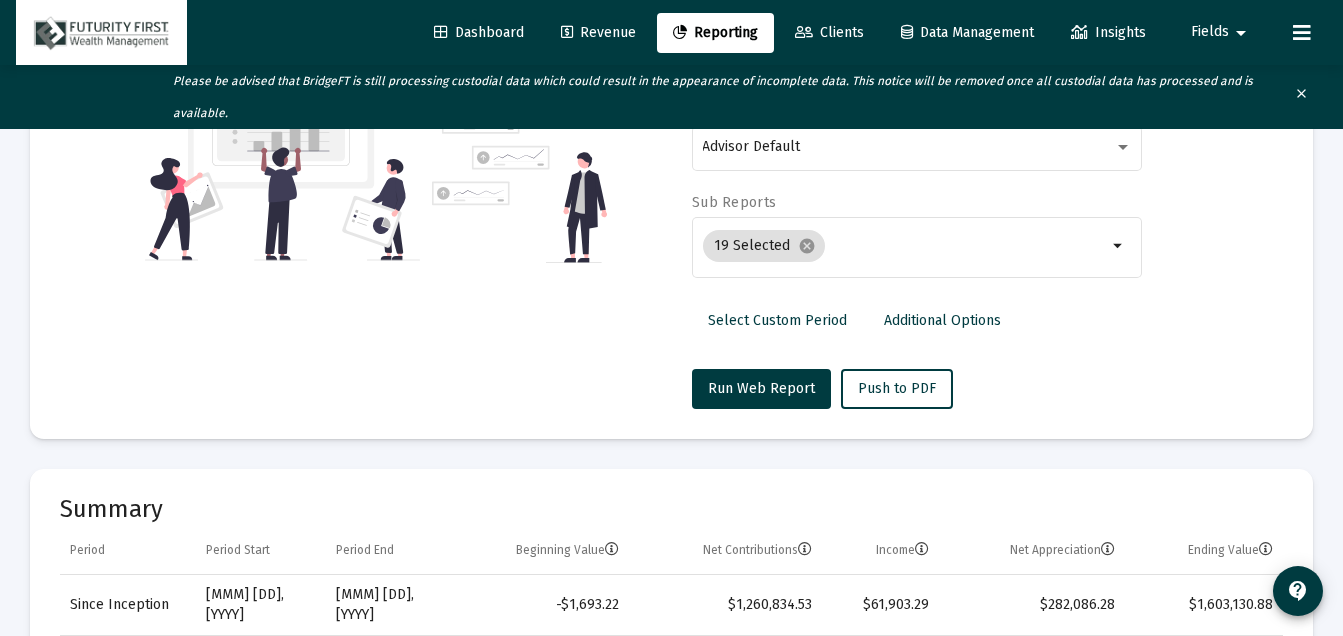 scroll, scrollTop: 299, scrollLeft: 0, axis: vertical 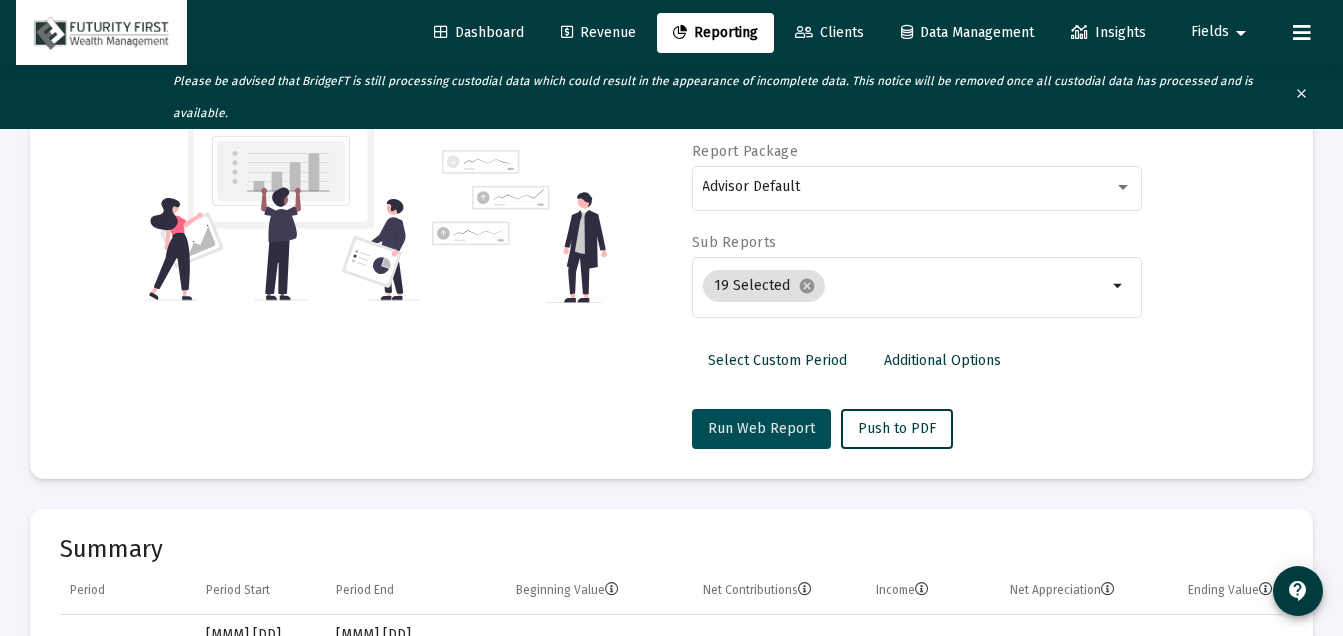 click on "Run Web Report" at bounding box center [761, 428] 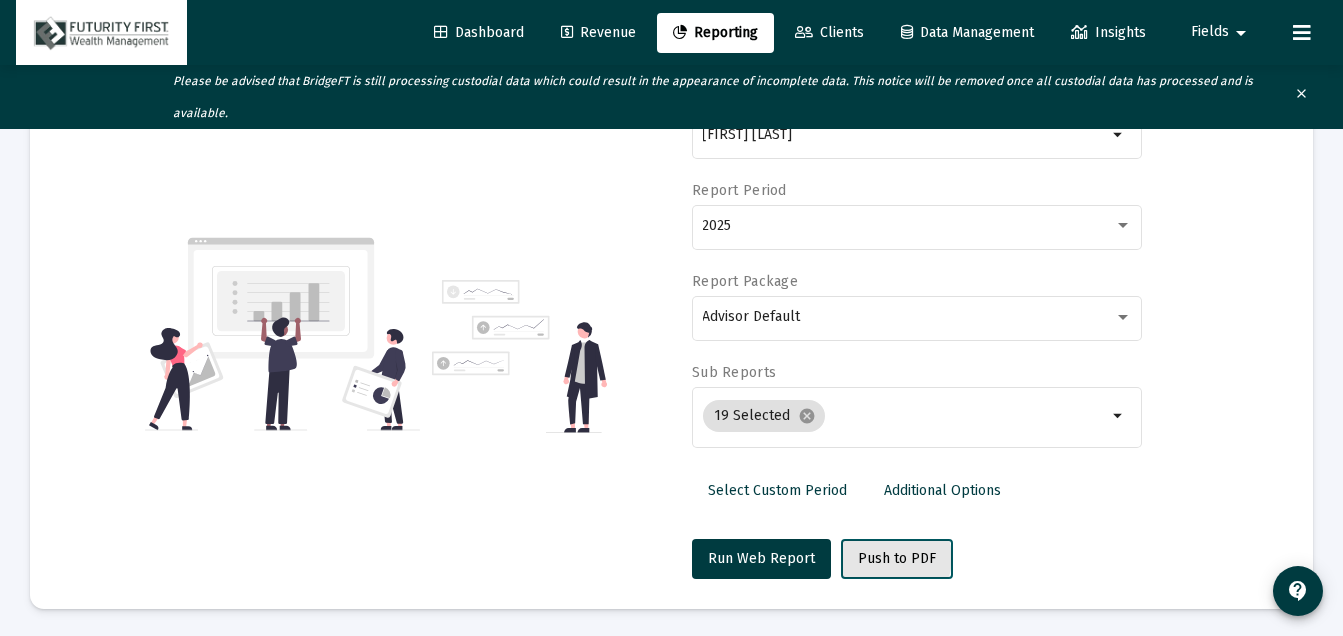 click on "Push to PDF" at bounding box center [897, 558] 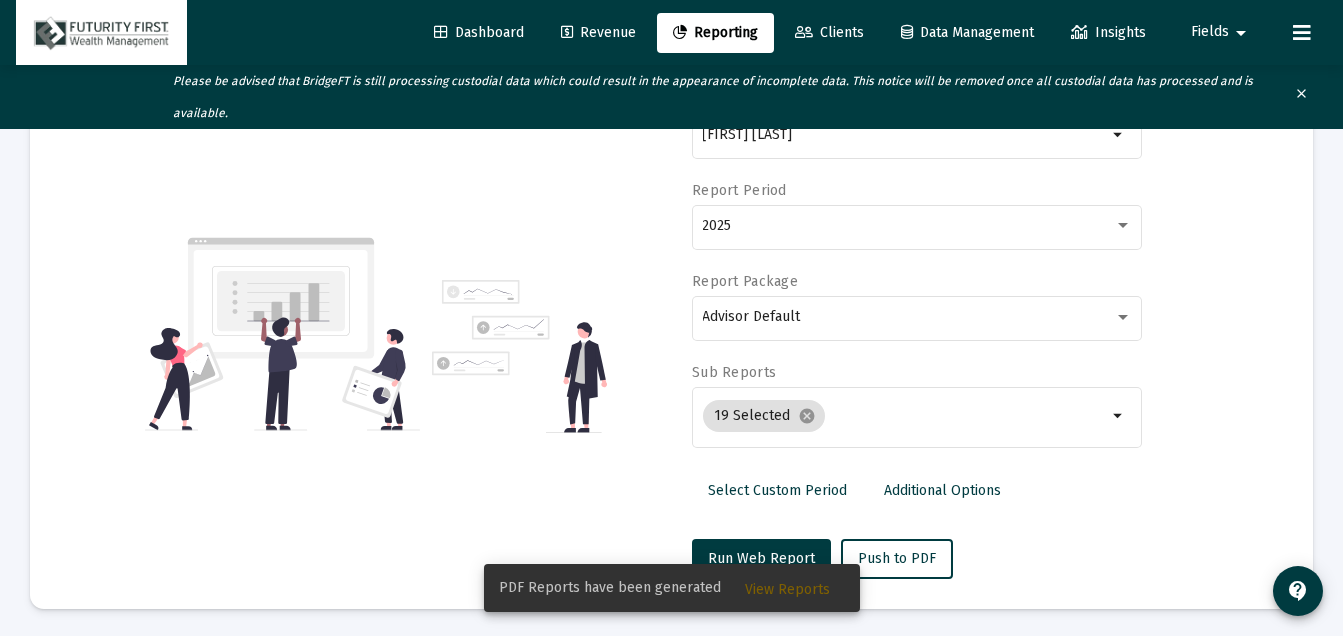 click on "View Reports" at bounding box center [788, 589] 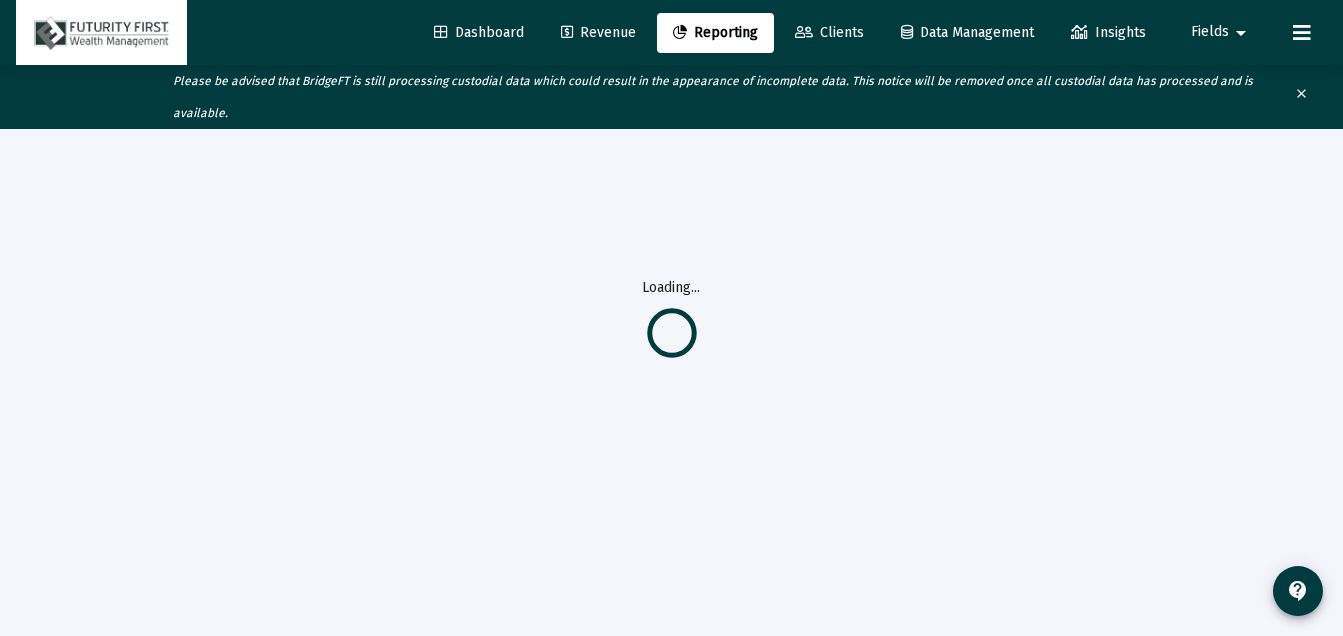 scroll, scrollTop: 104, scrollLeft: 0, axis: vertical 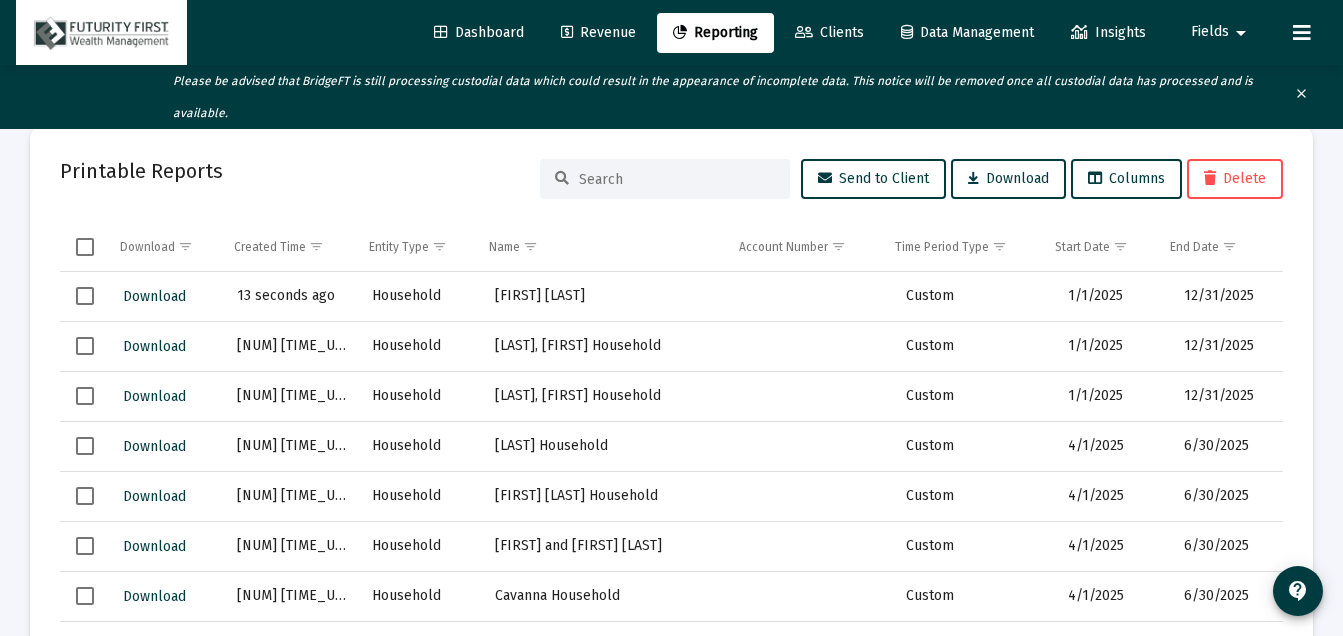 click at bounding box center [85, 296] 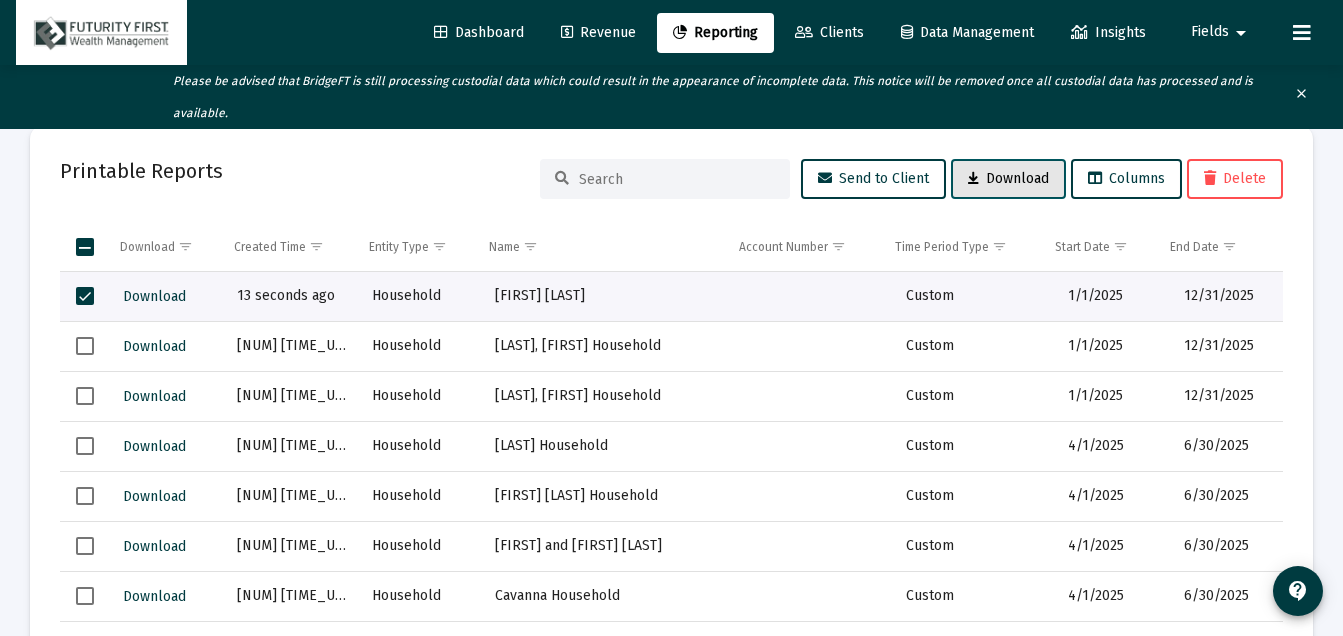 click on "Download" at bounding box center [1008, 178] 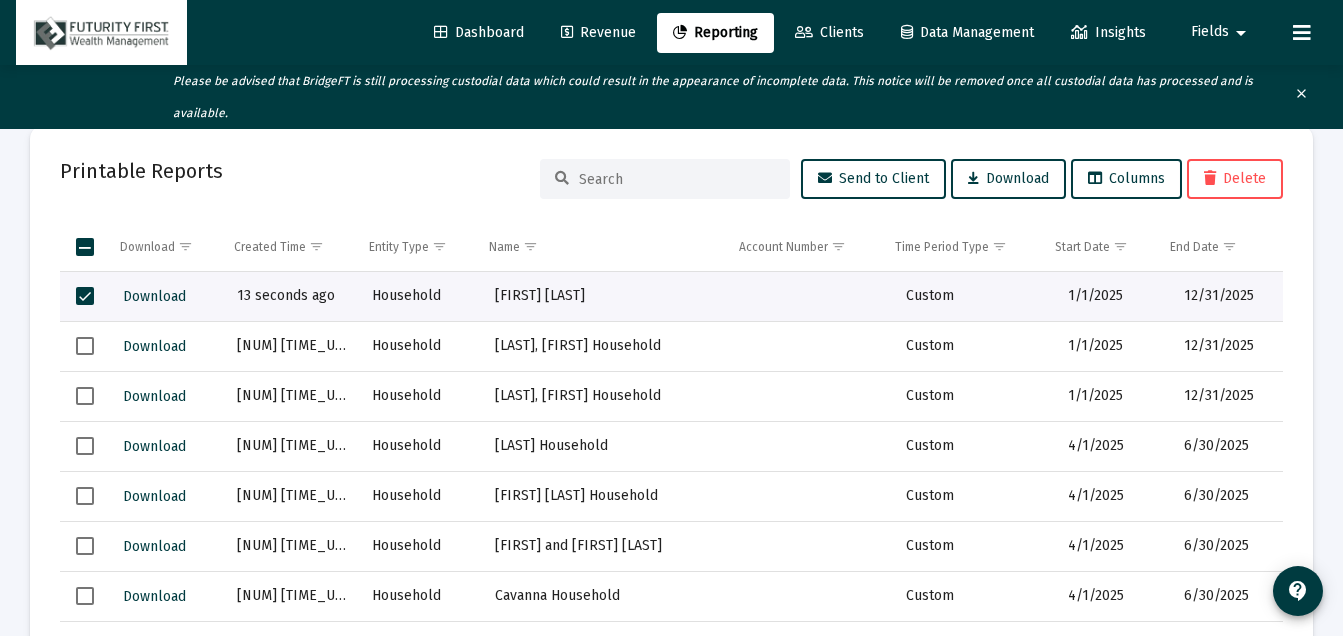 click on "Household" at bounding box center [423, 297] 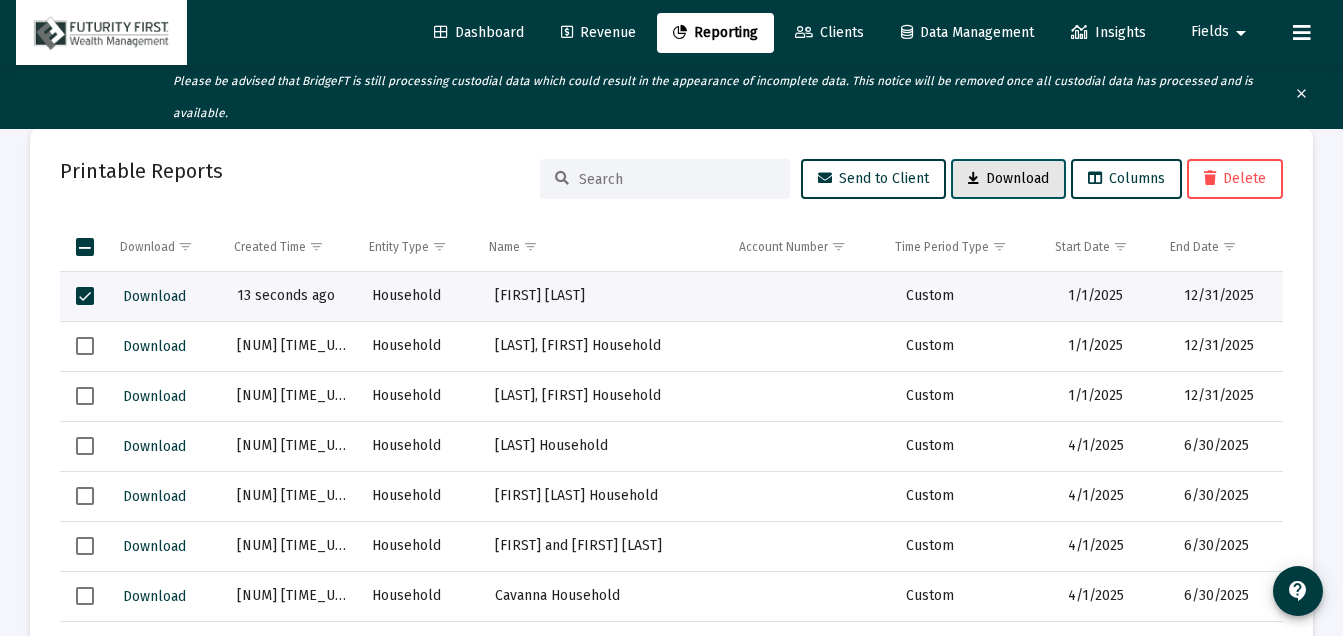 click on "Download" at bounding box center [1008, 178] 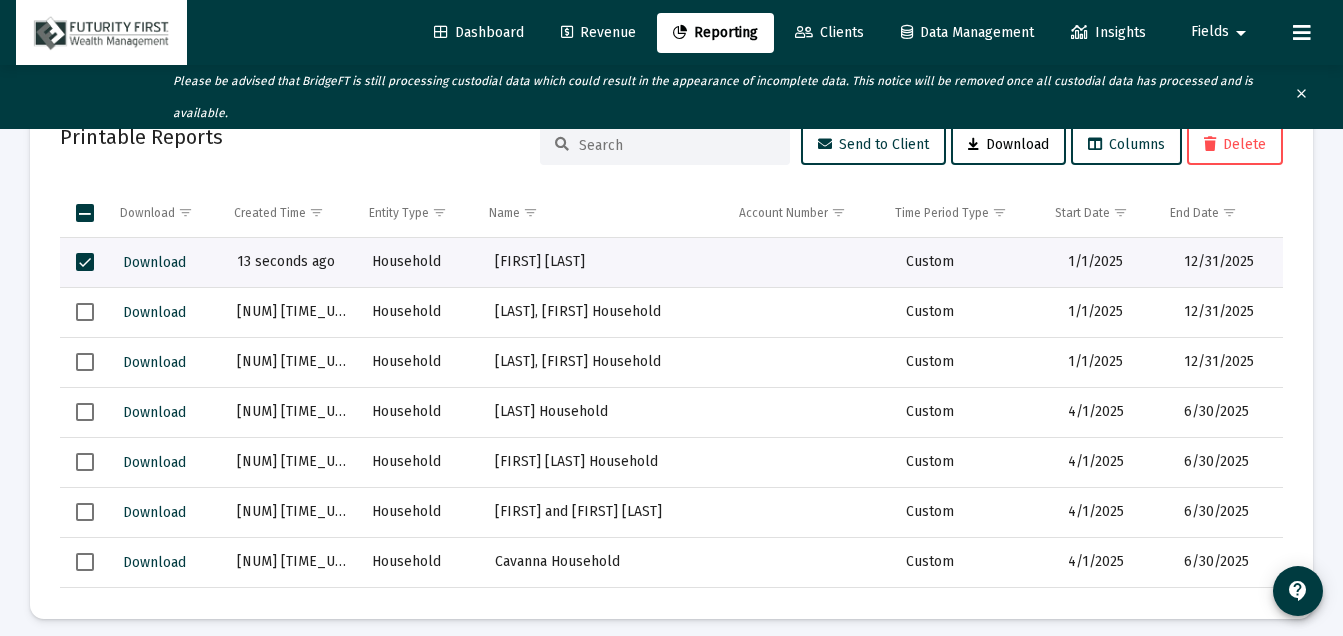 scroll, scrollTop: 150, scrollLeft: 0, axis: vertical 